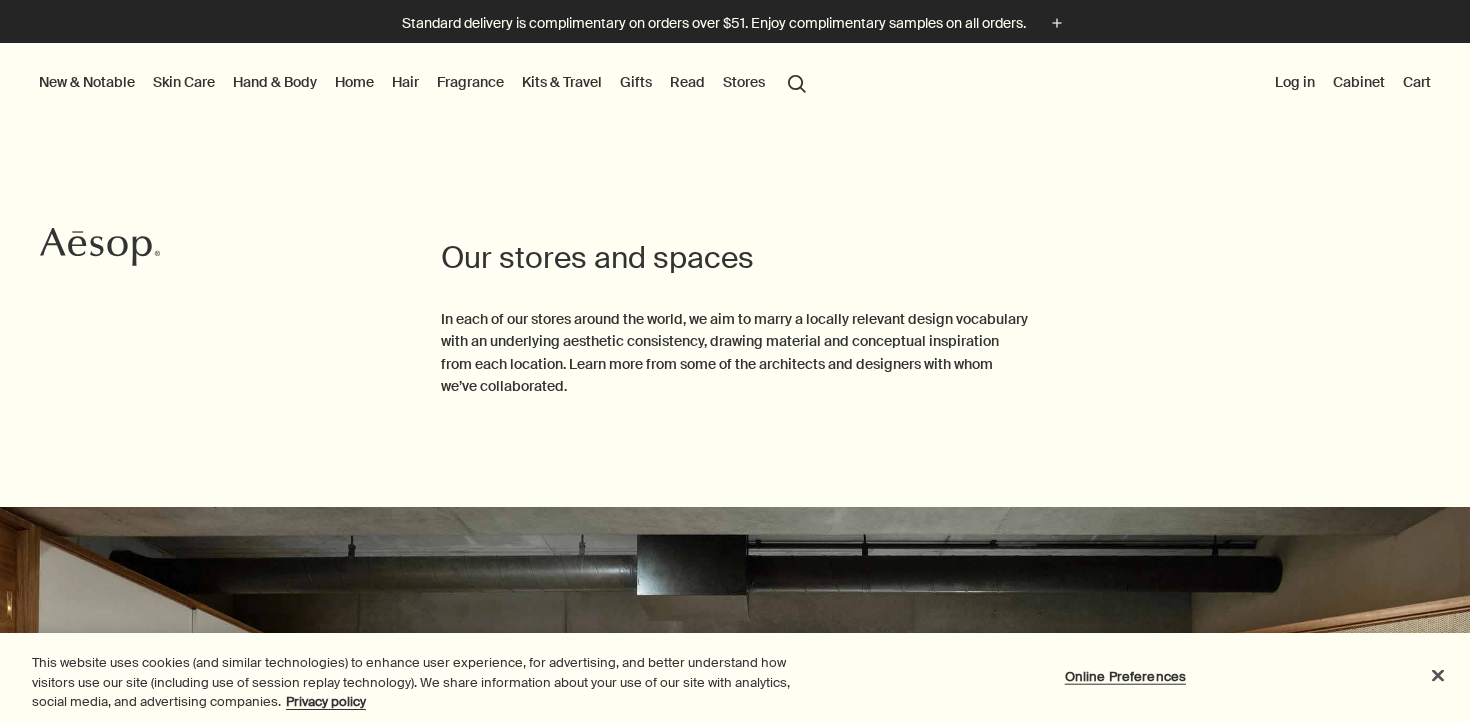scroll, scrollTop: 0, scrollLeft: 0, axis: both 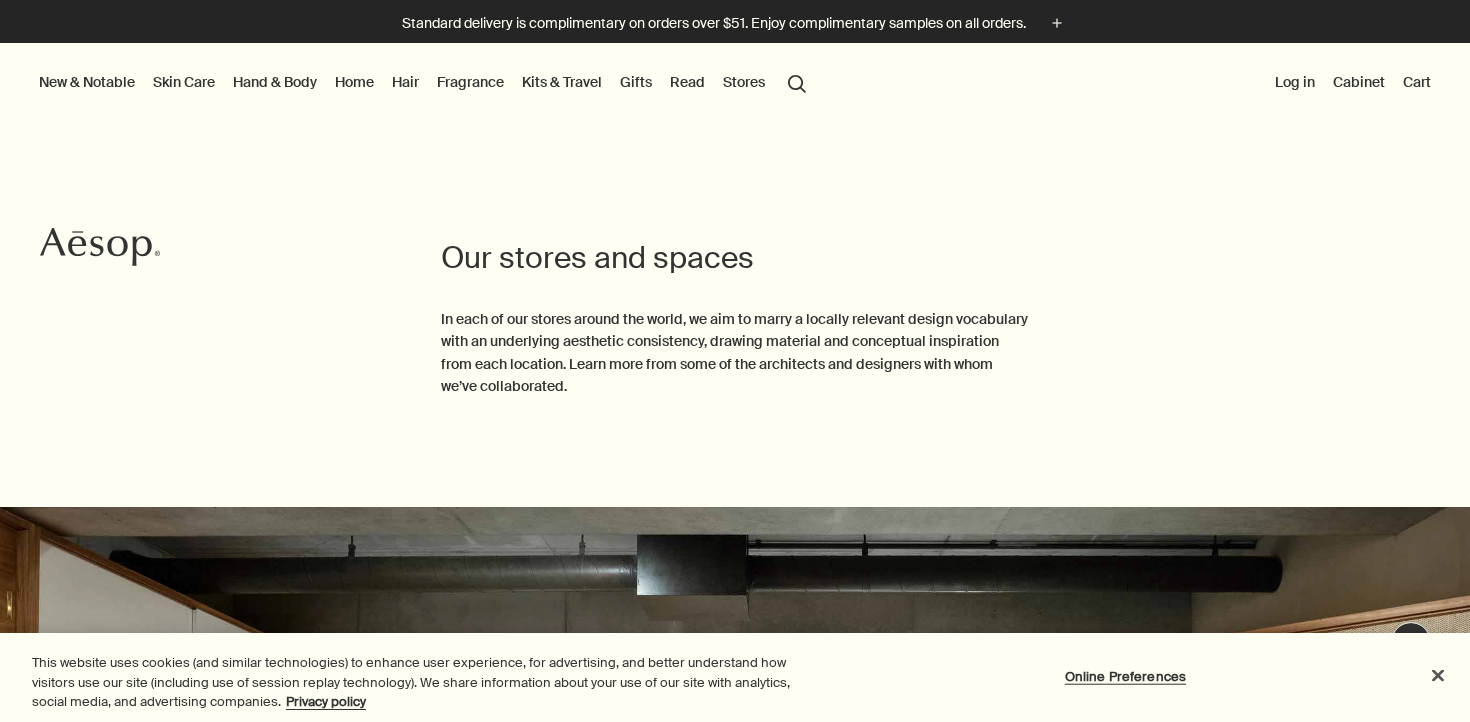 click on "Log in" at bounding box center (1295, 82) 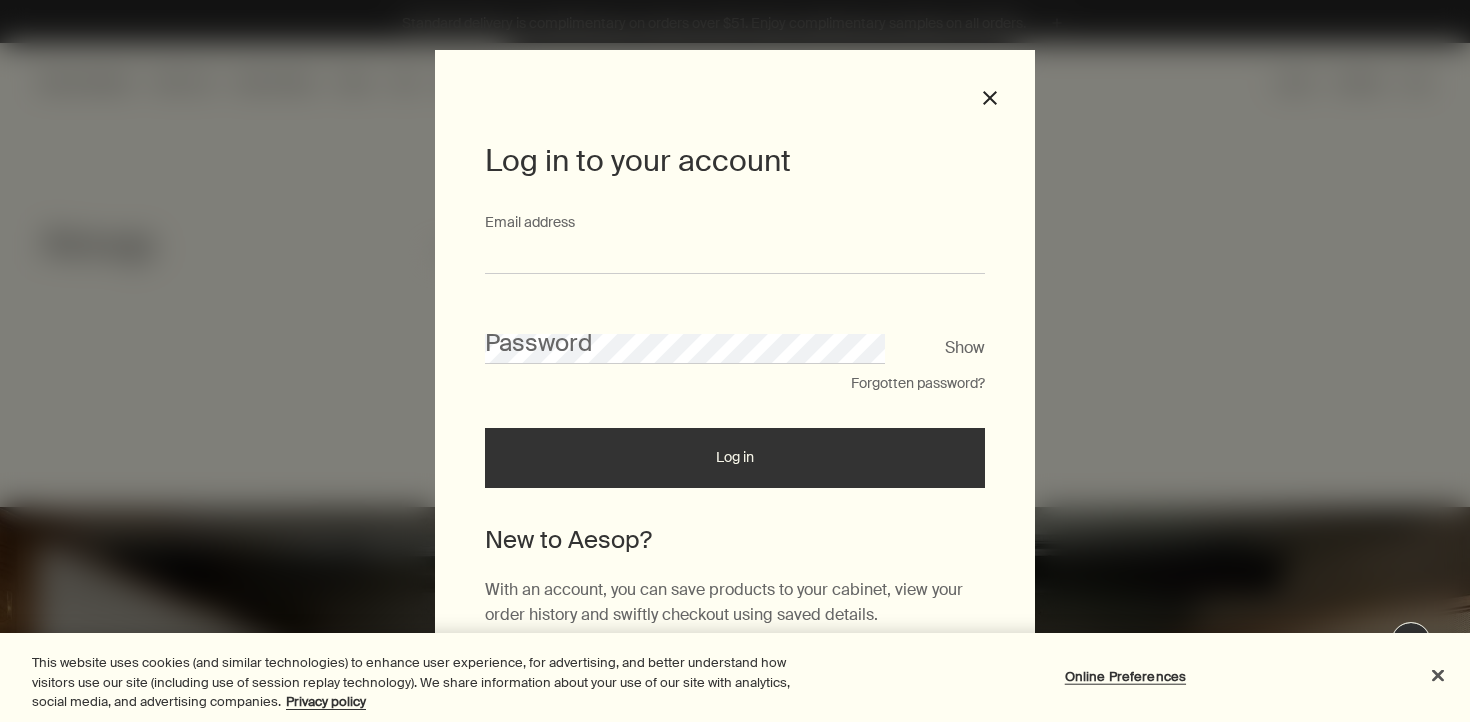 click on "Email address" at bounding box center [735, 255] 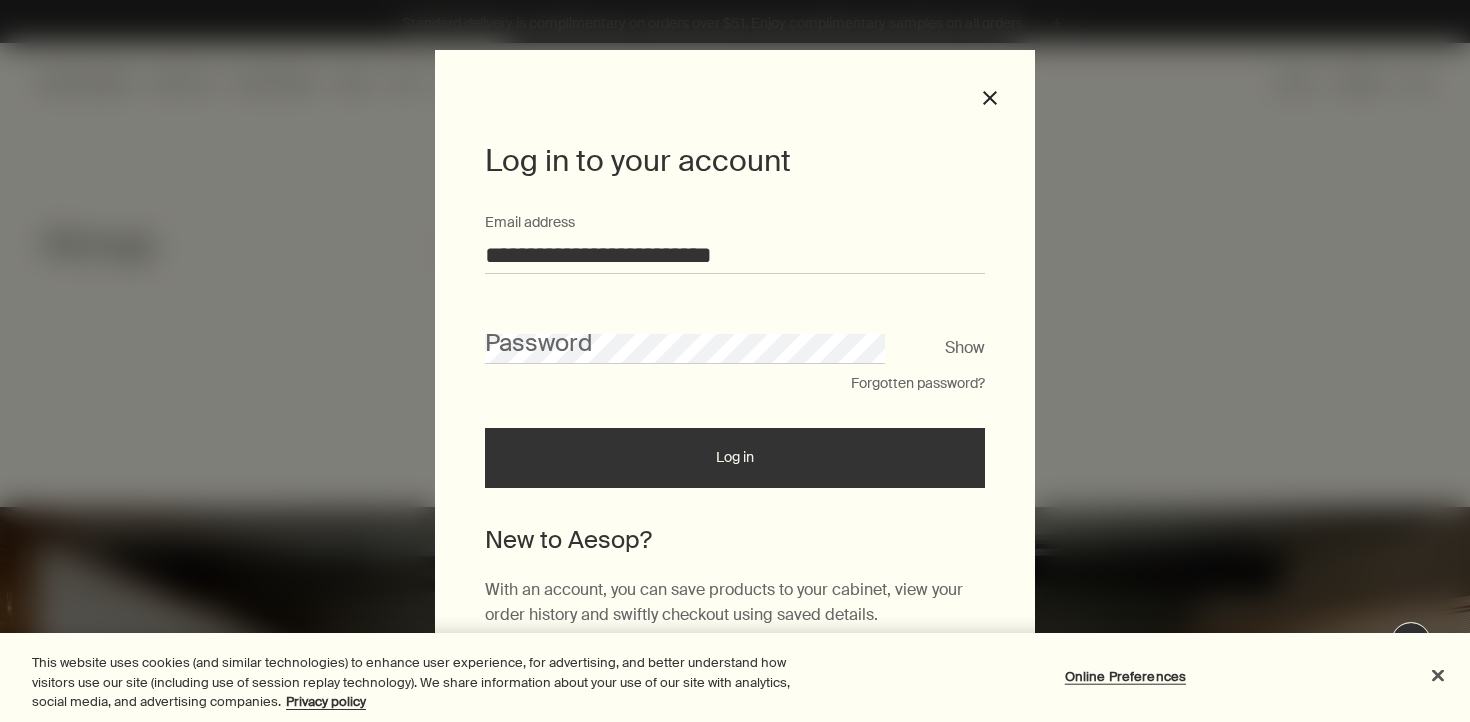 click on "Password" at bounding box center [735, 336] 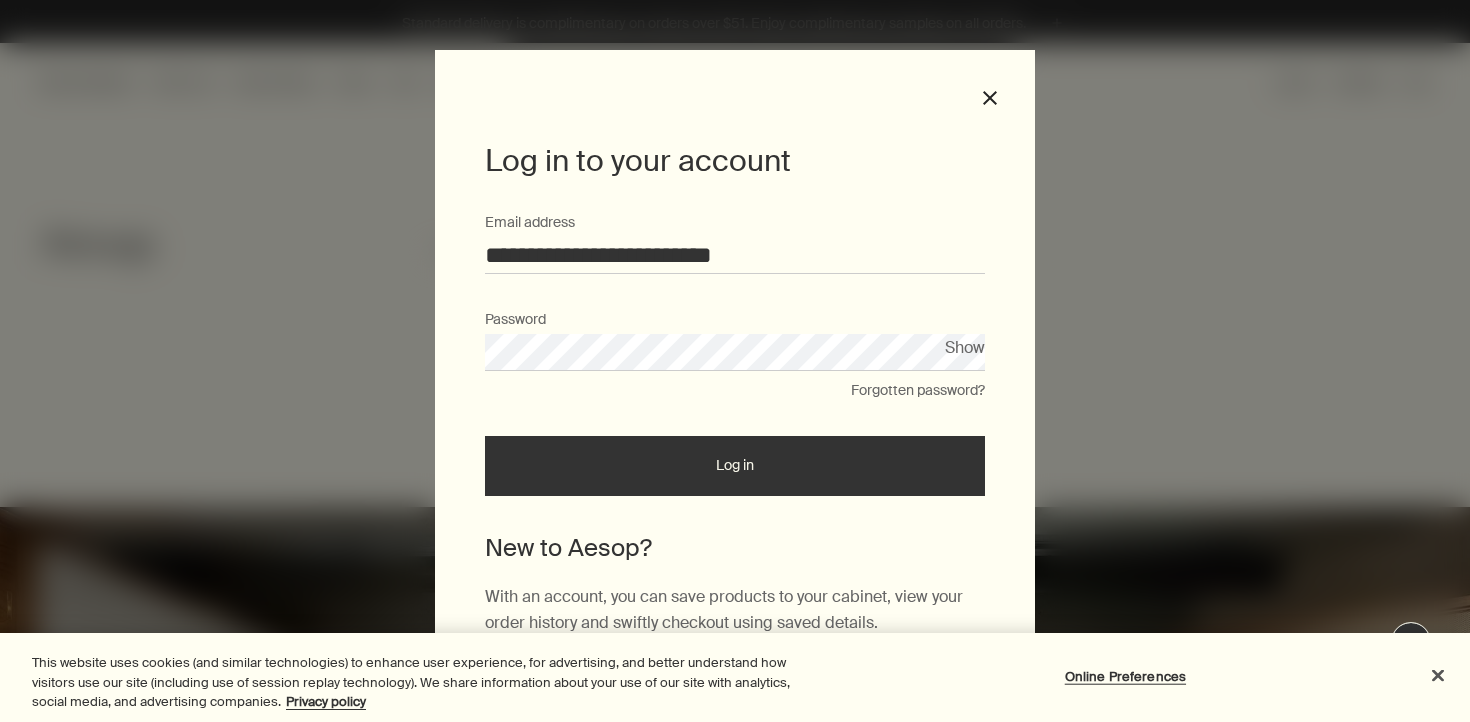 click on "Log in" at bounding box center [735, 466] 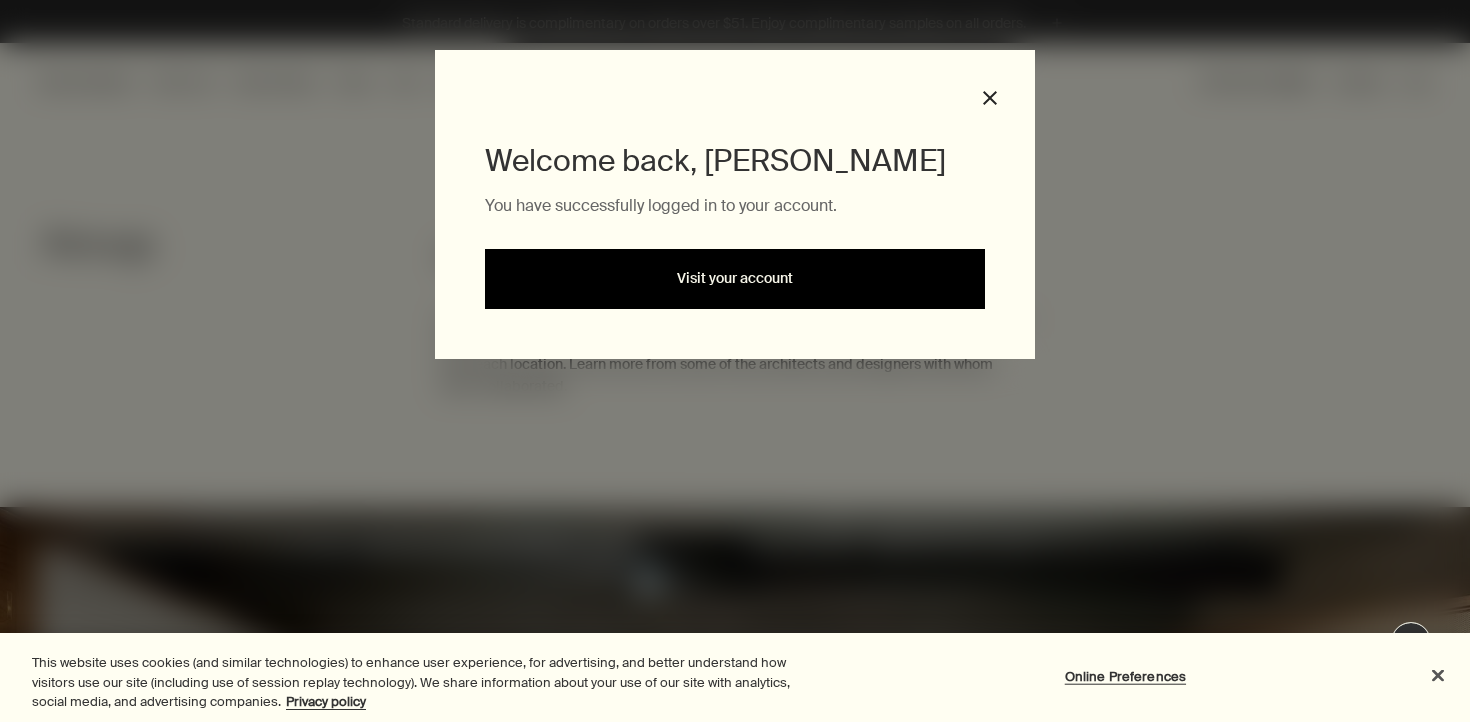 click on "Visit your account" at bounding box center (735, 279) 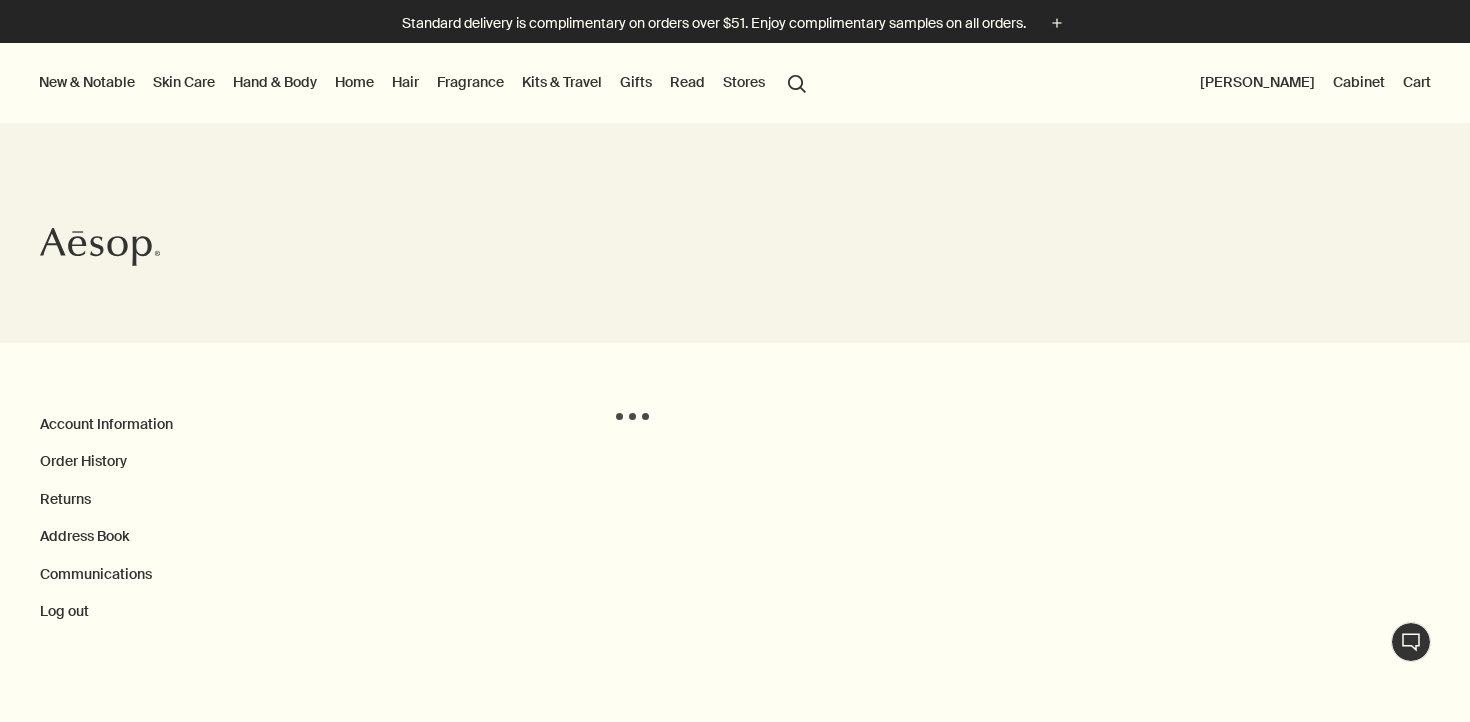 scroll, scrollTop: 0, scrollLeft: 0, axis: both 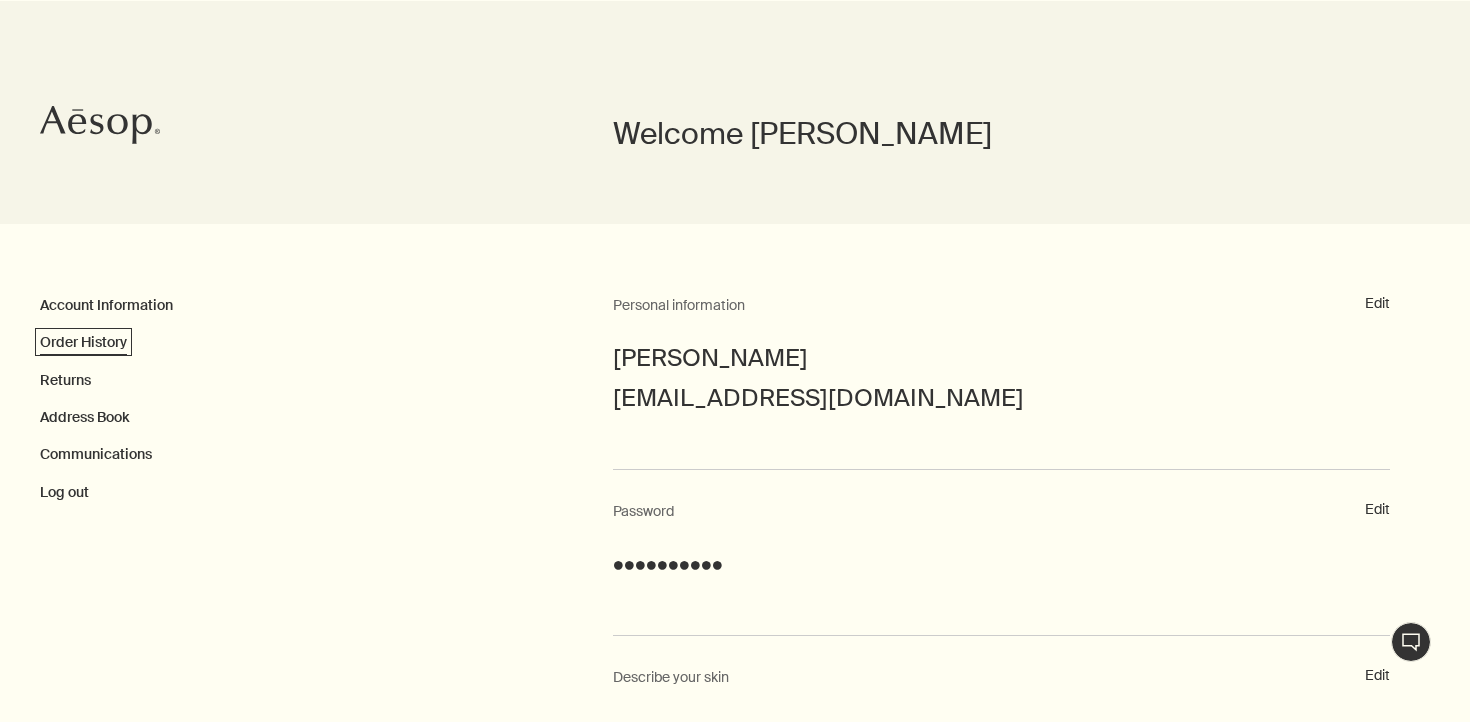 click on "Order History" at bounding box center (83, 342) 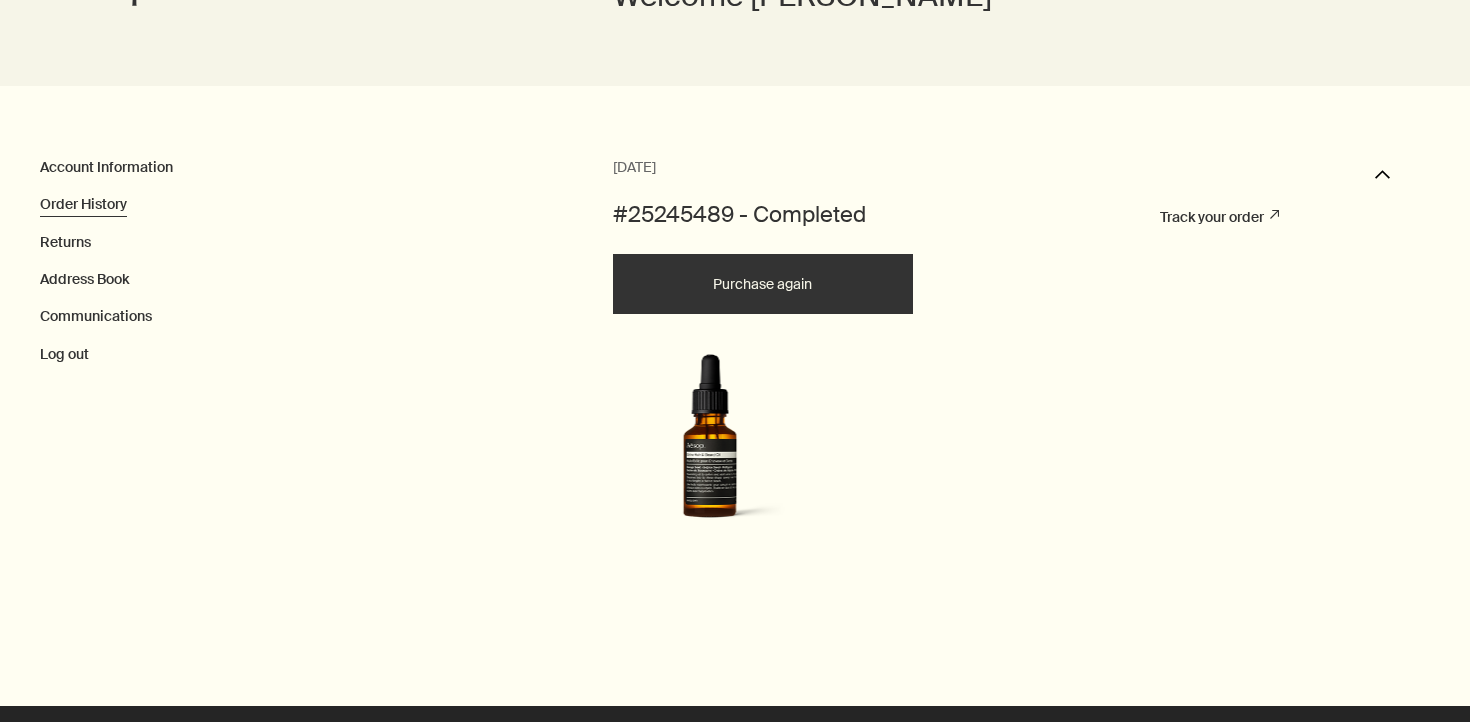 scroll, scrollTop: 425, scrollLeft: 0, axis: vertical 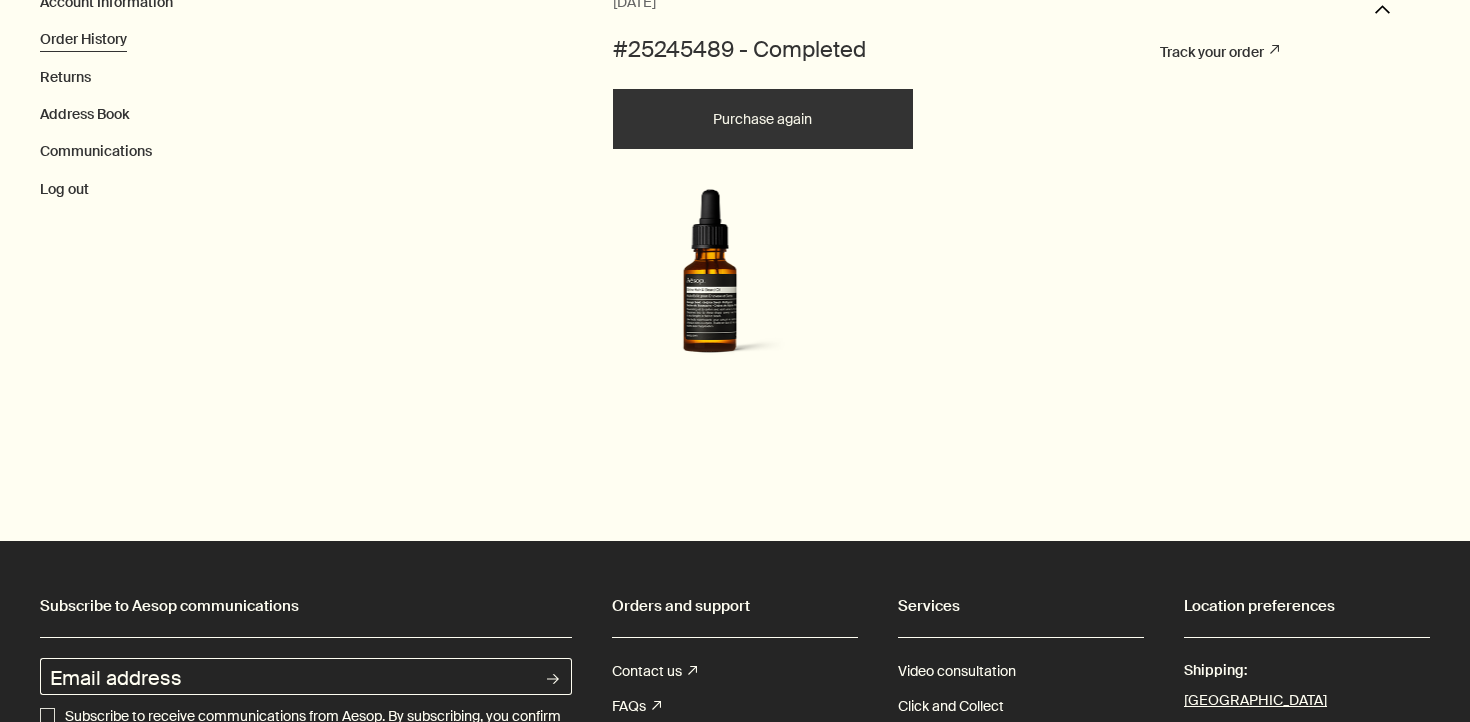 click on "Purchase again" at bounding box center (763, 119) 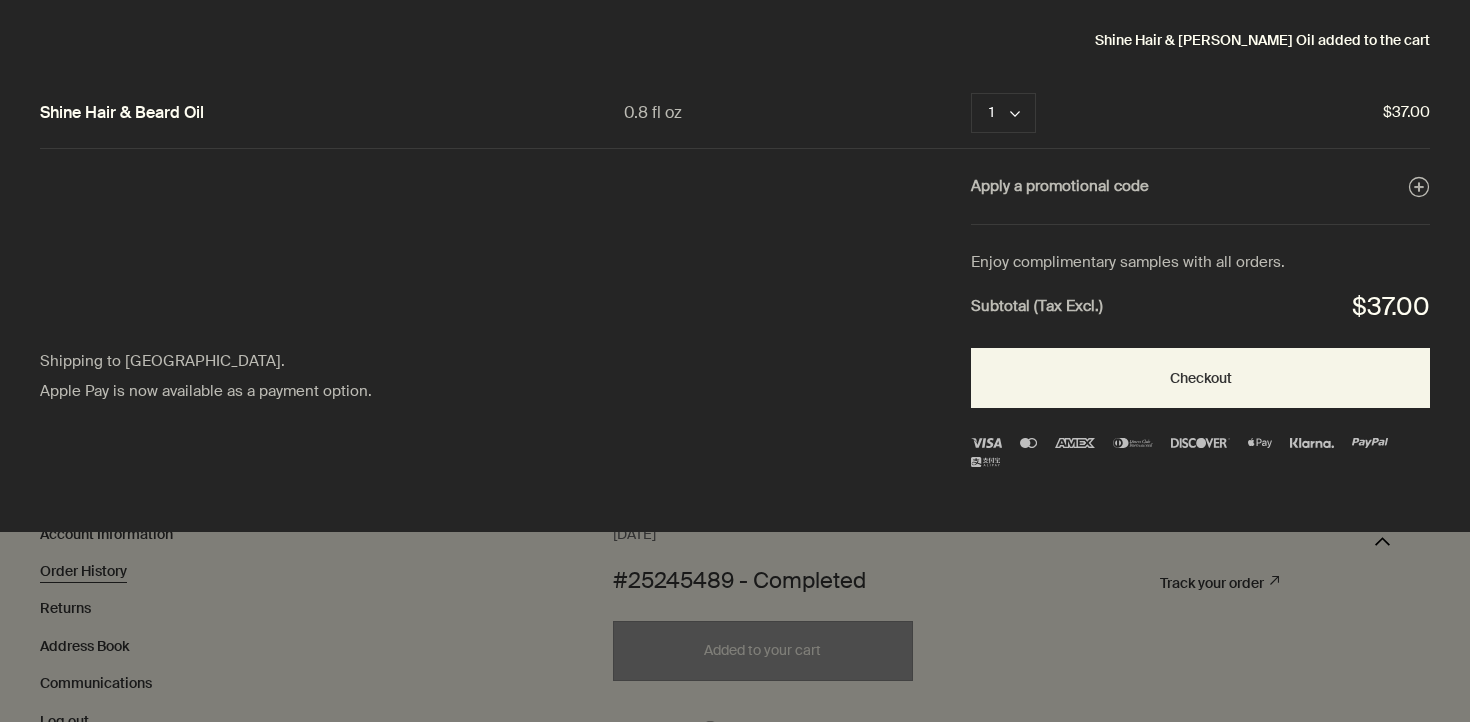 scroll, scrollTop: 0, scrollLeft: 0, axis: both 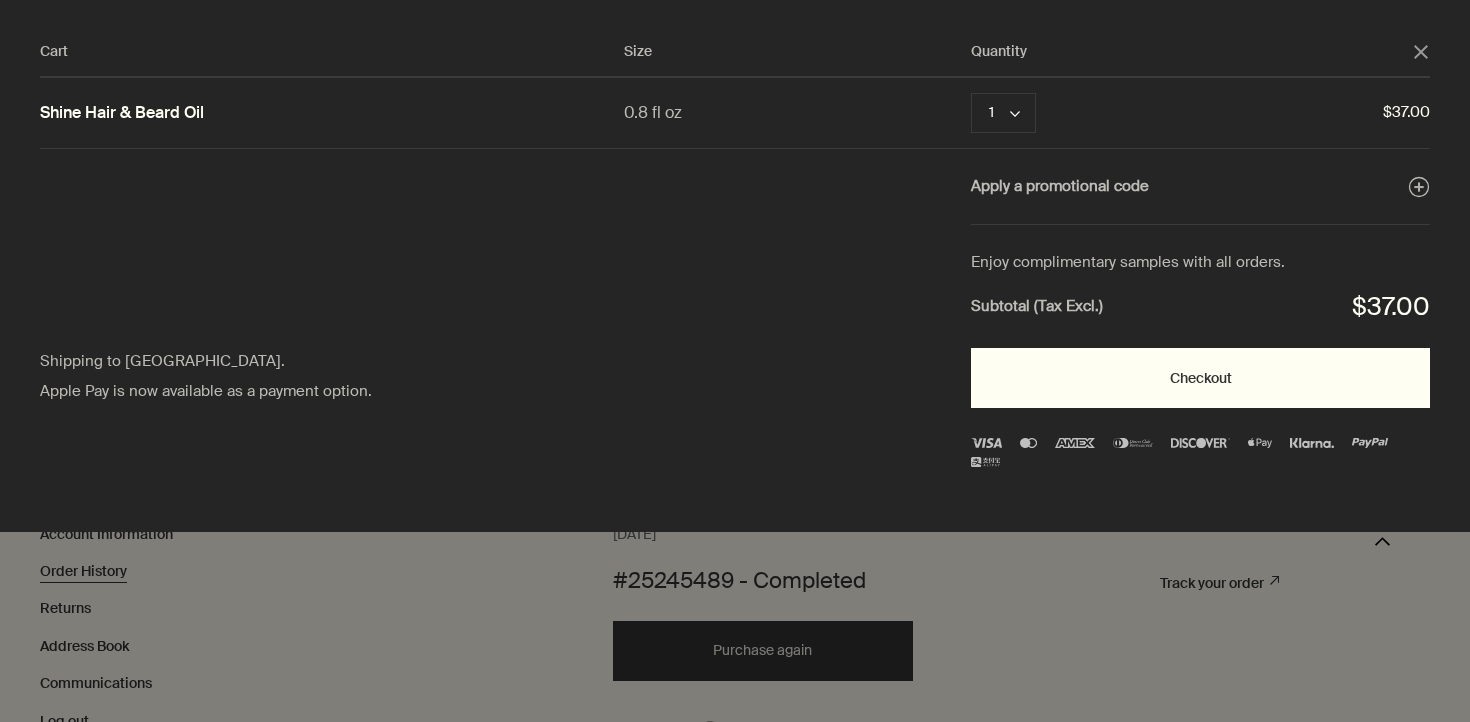 click on "Checkout" at bounding box center [1200, 378] 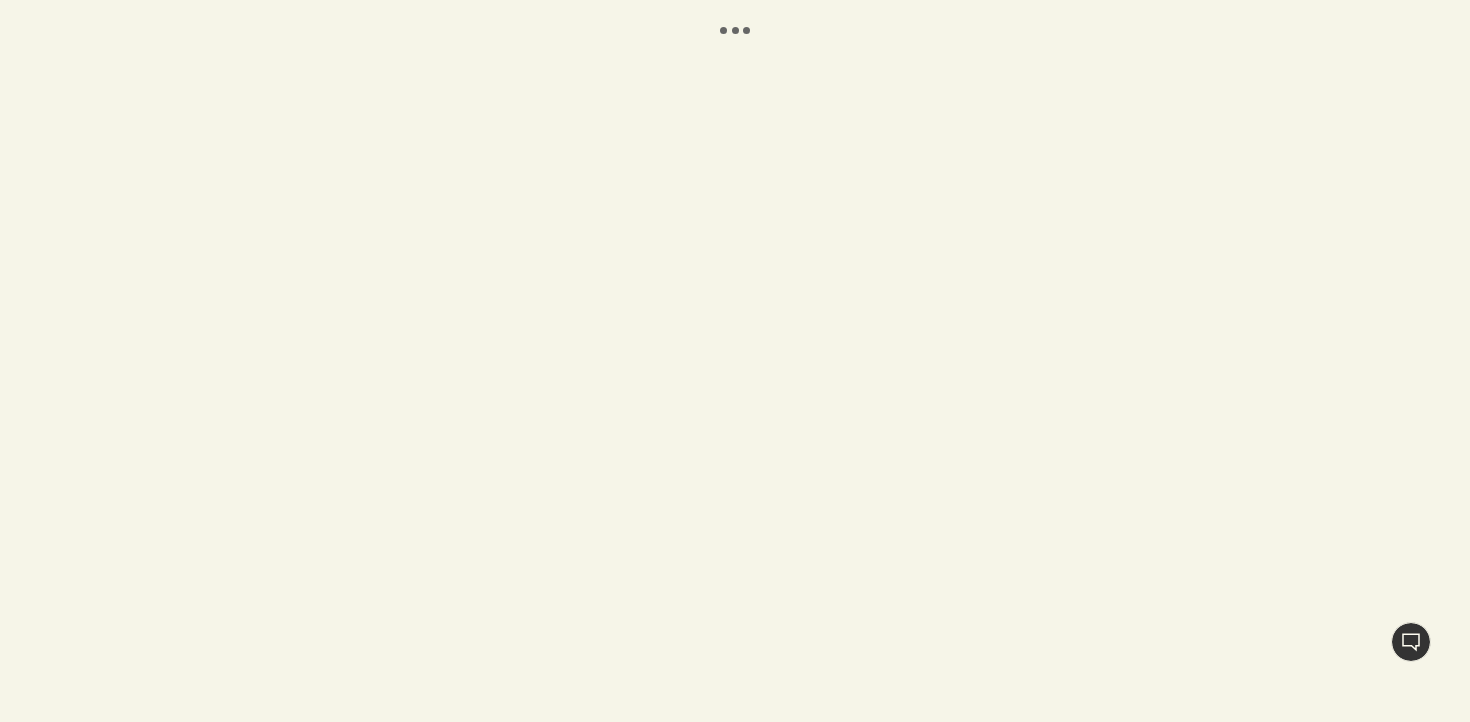 scroll, scrollTop: 0, scrollLeft: 0, axis: both 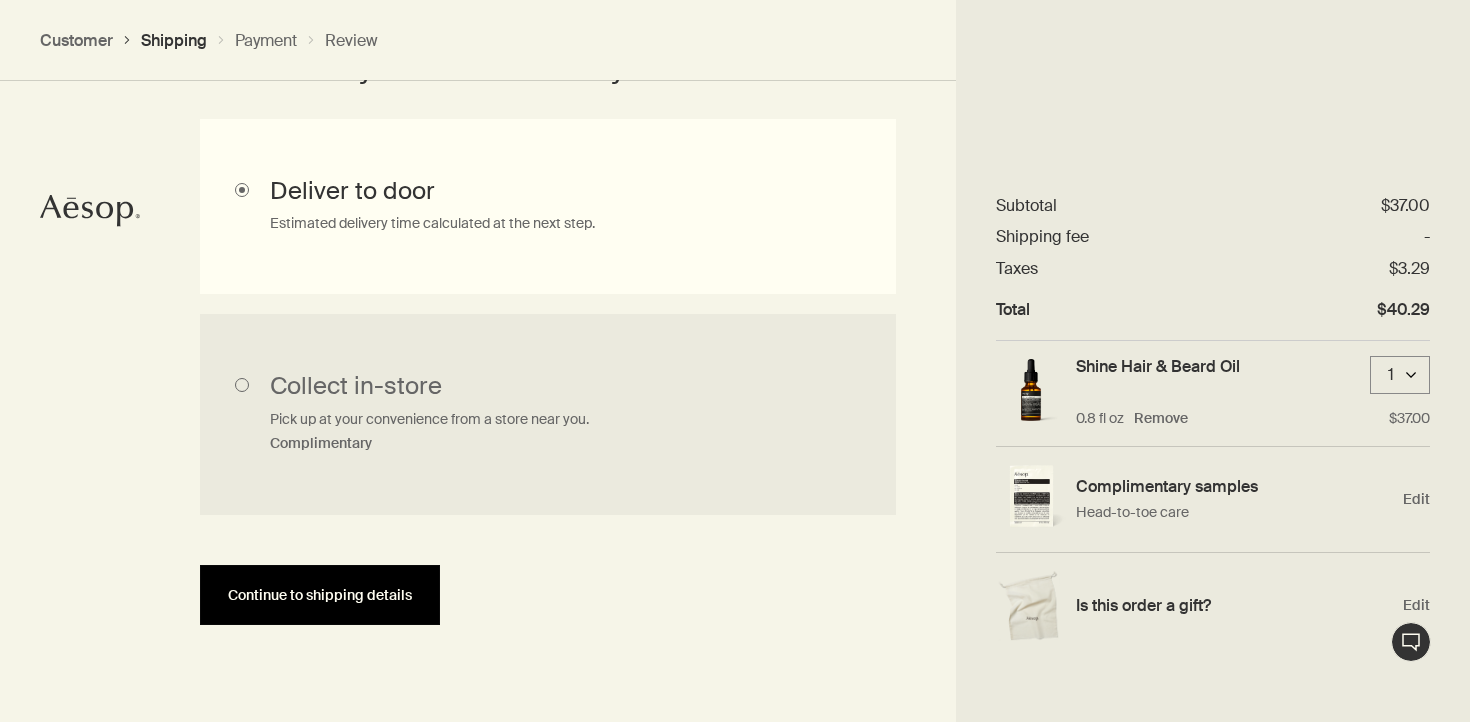 click on "Continue to shipping details" at bounding box center (320, 595) 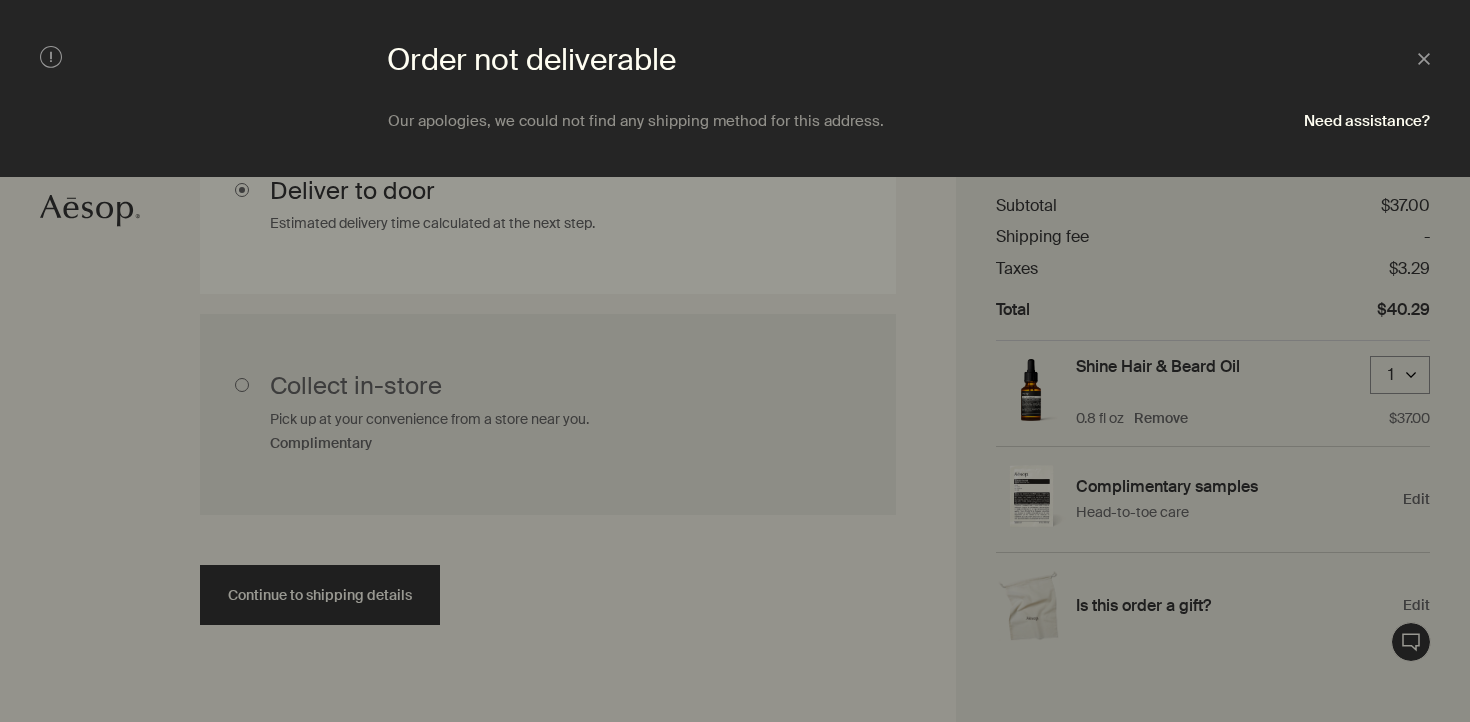 click on "Close" at bounding box center (1372, 59) 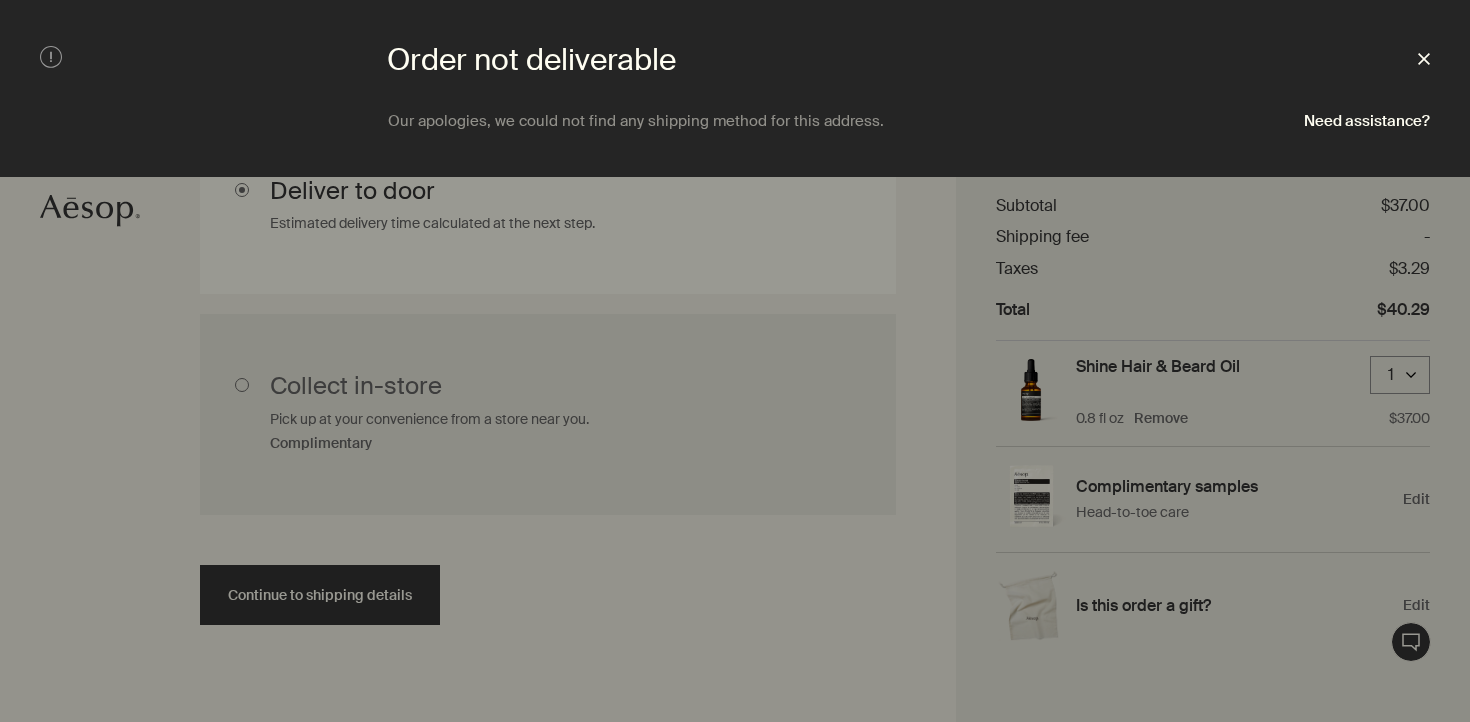 click 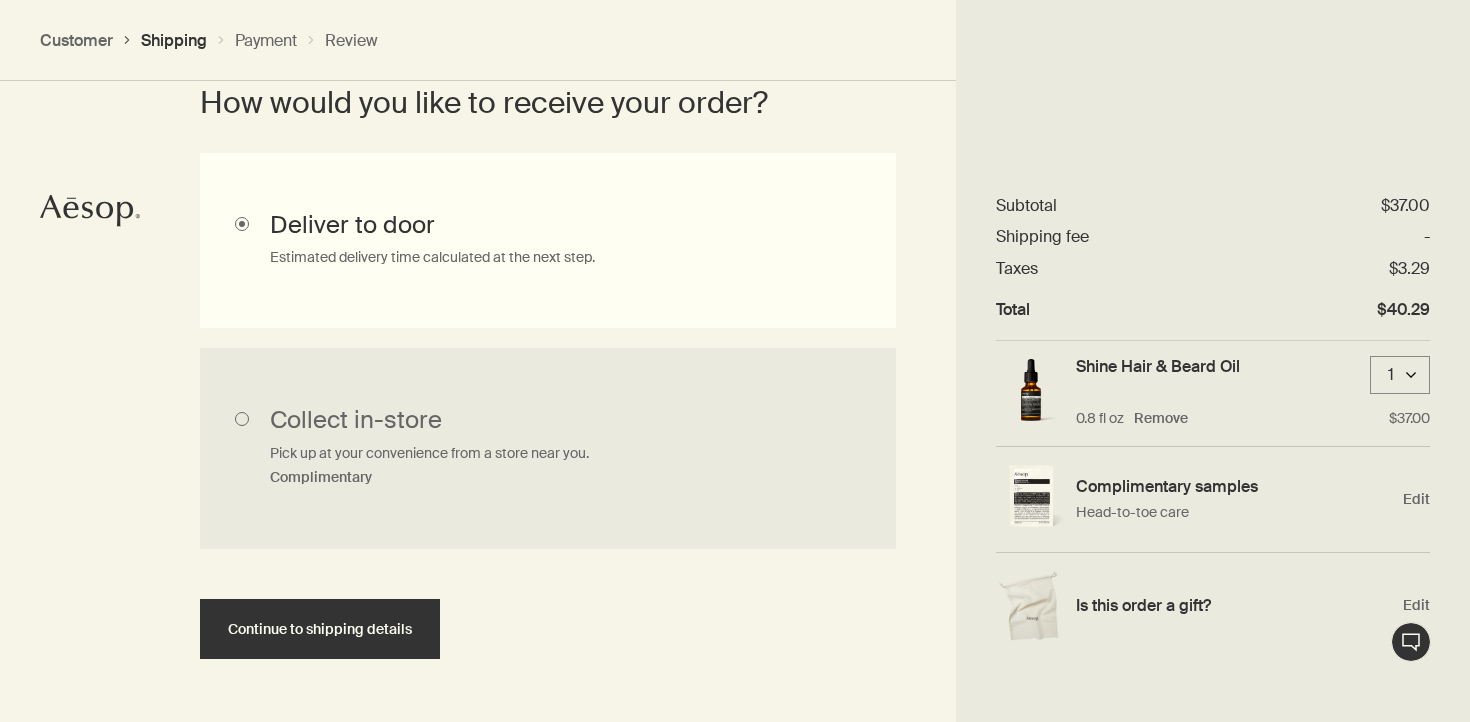 scroll, scrollTop: 630, scrollLeft: 0, axis: vertical 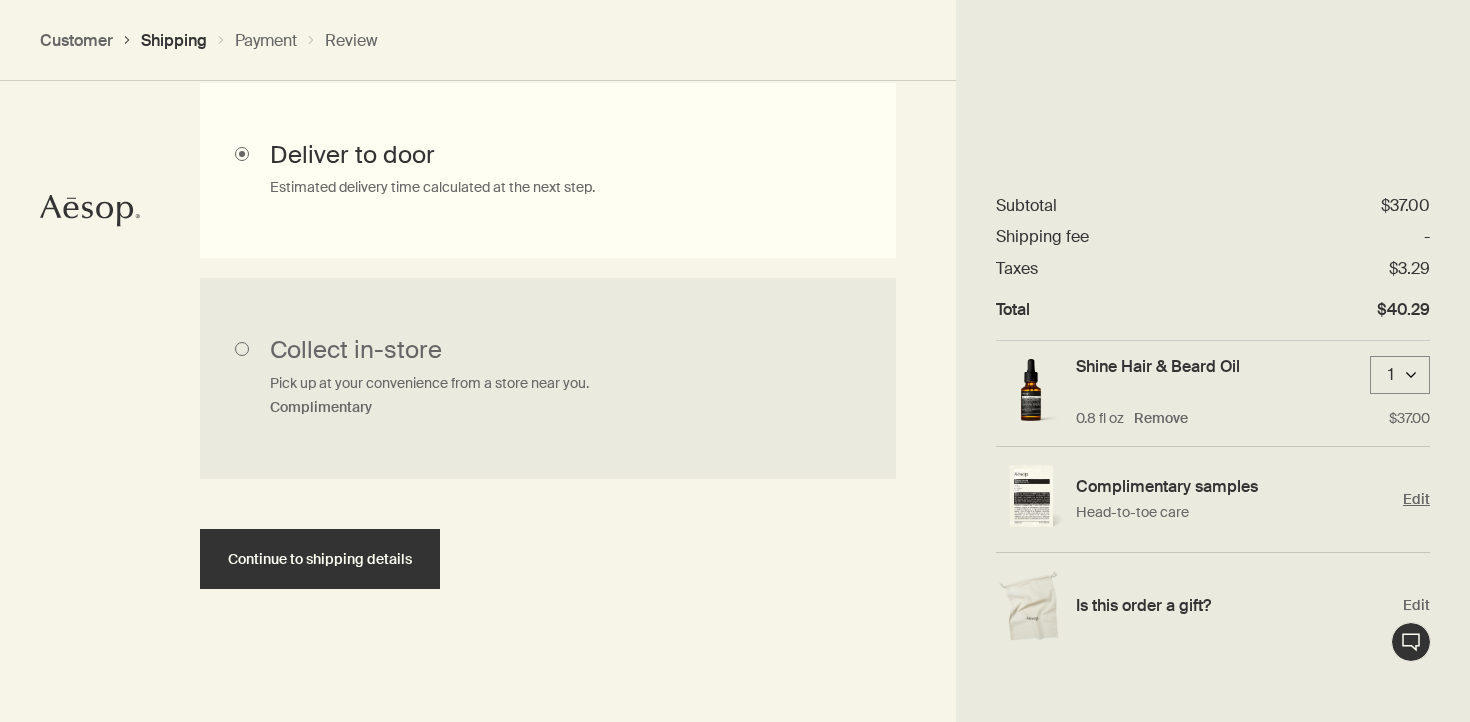 click on "Complimentary samples Head-to-toe care Edit" at bounding box center [1213, 500] 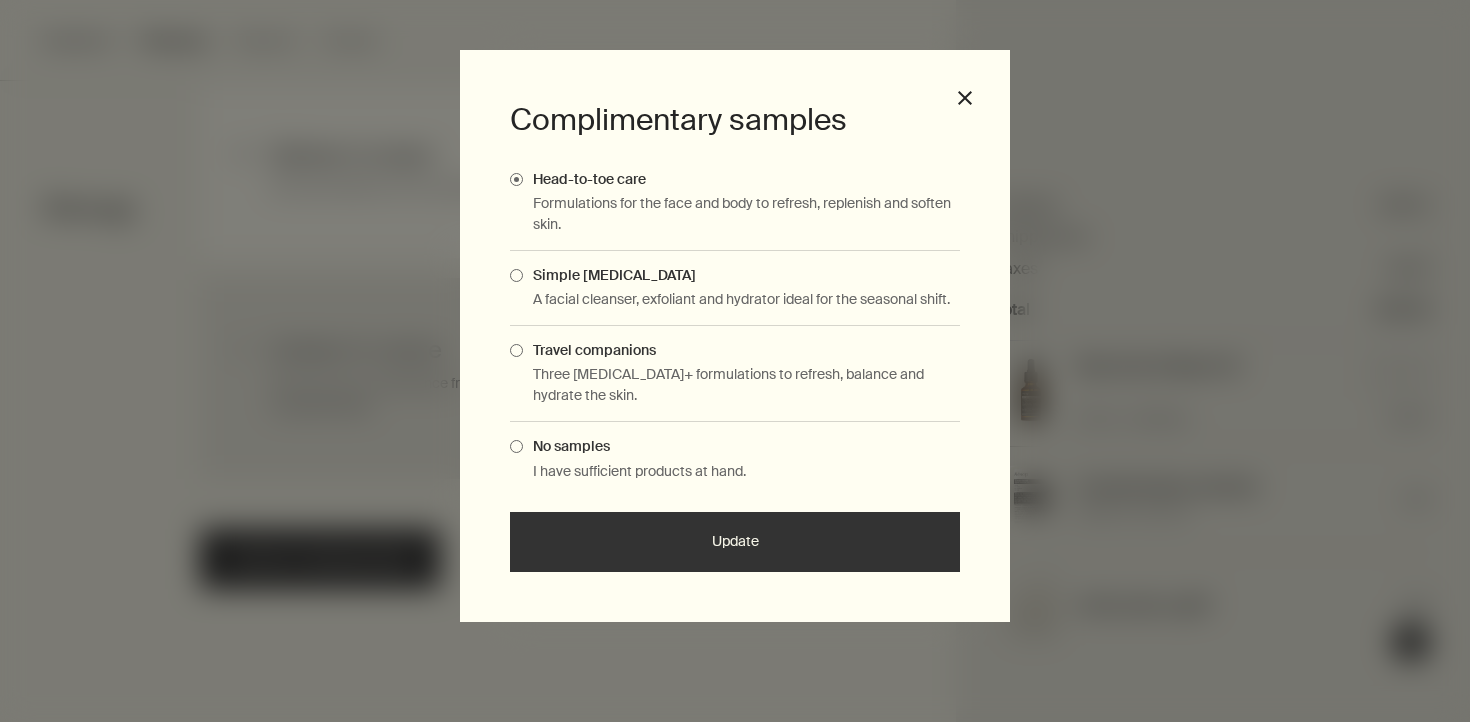 click at bounding box center [516, 275] 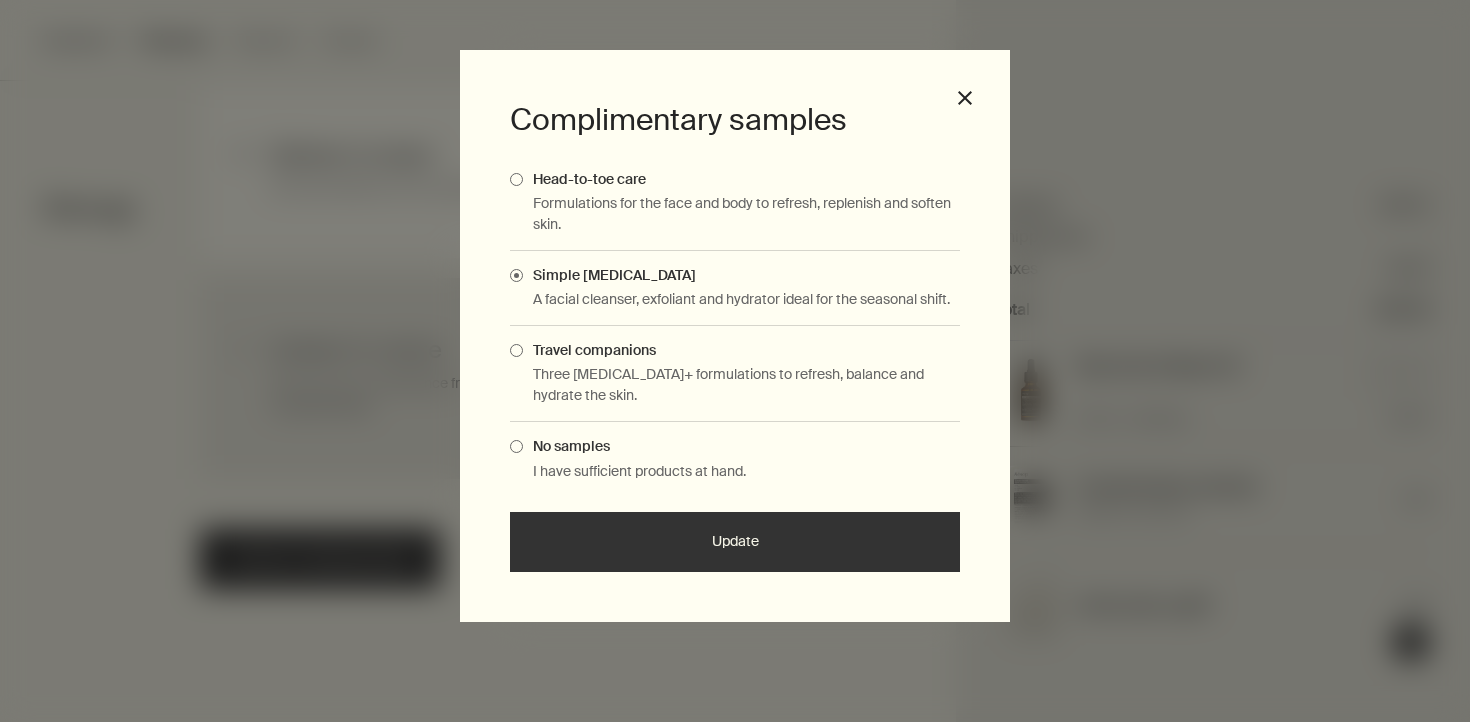 click on "Travel companions" at bounding box center (589, 350) 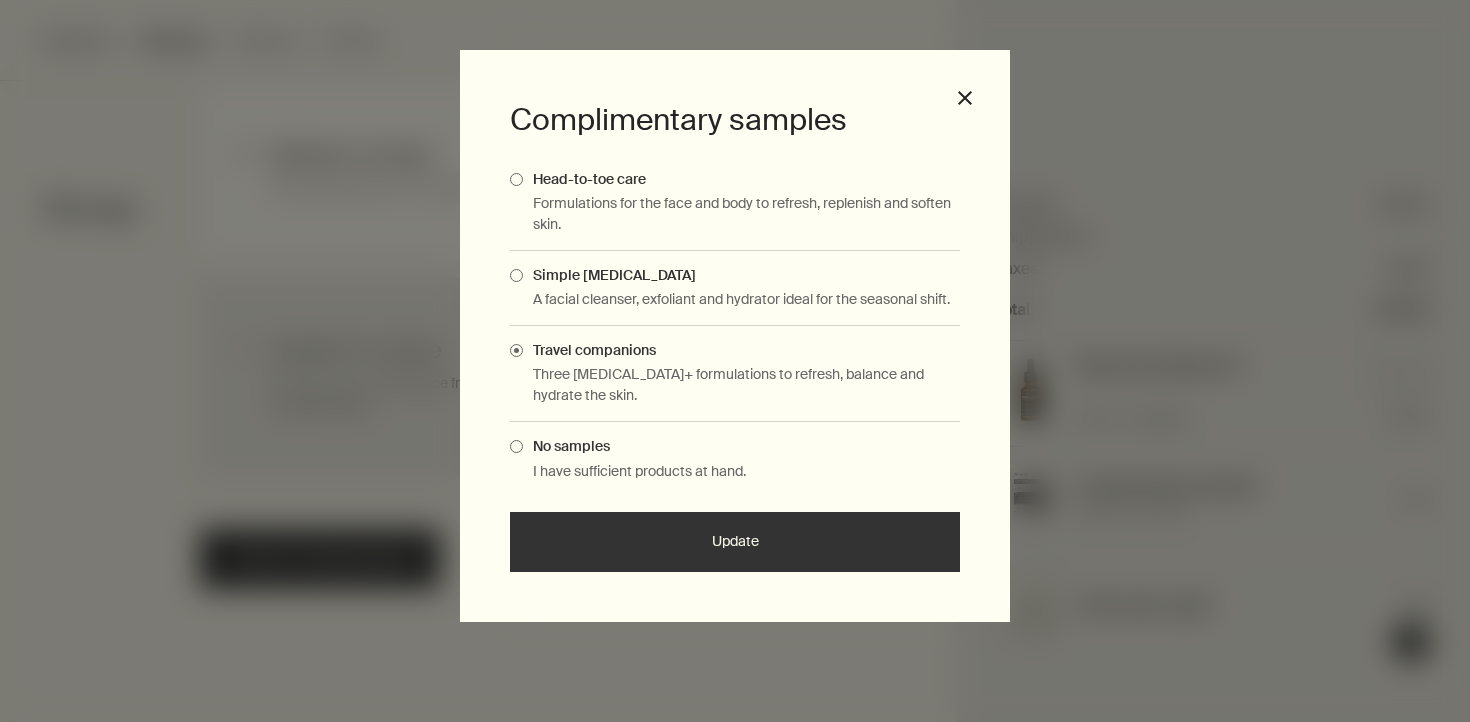 click on "Update" at bounding box center (735, 542) 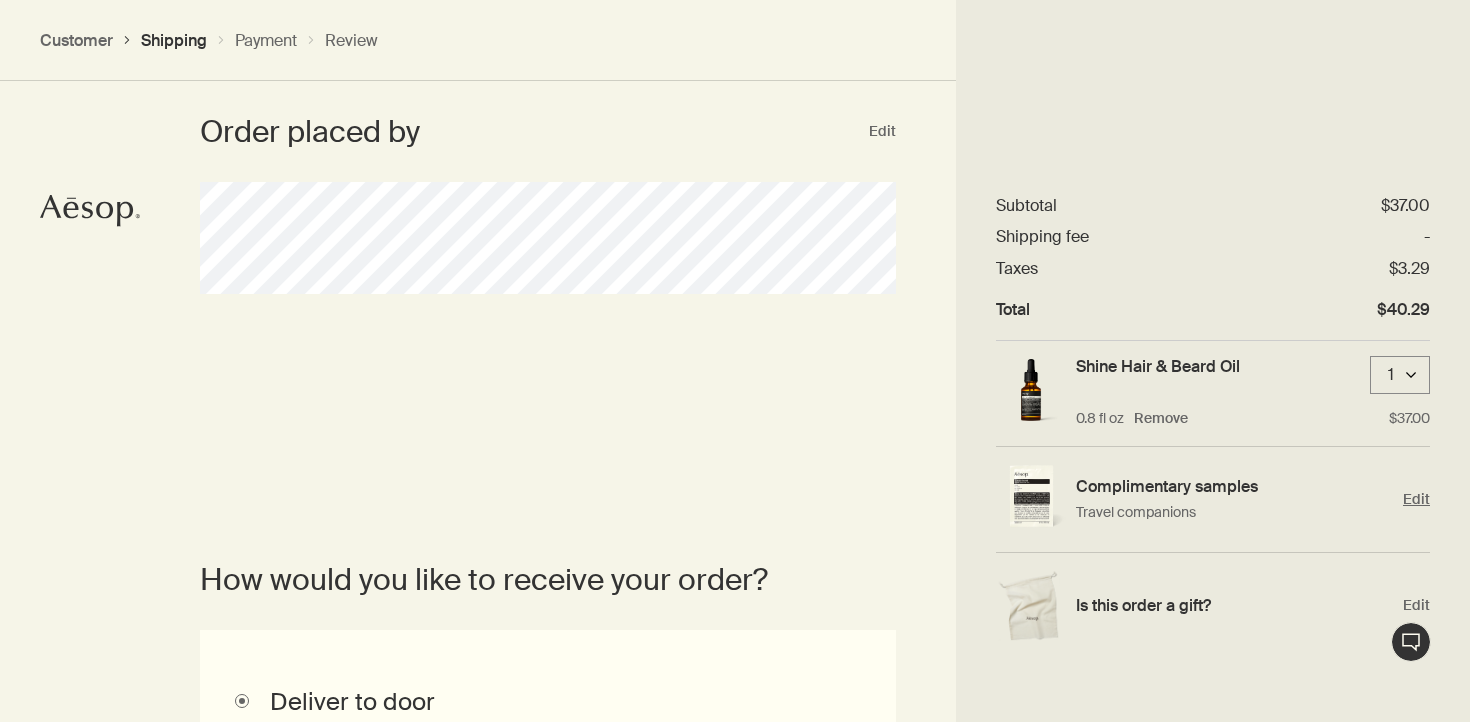 scroll, scrollTop: 0, scrollLeft: 0, axis: both 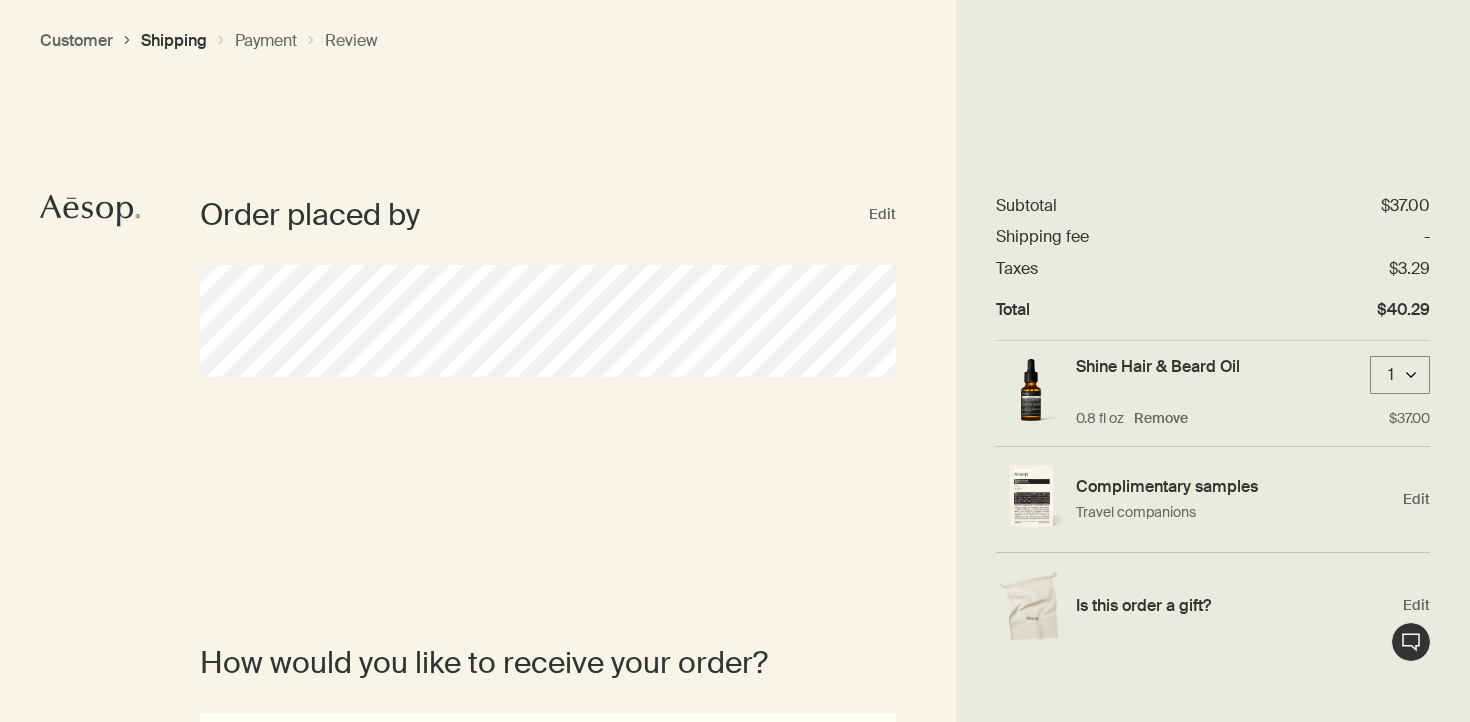 click on "Shine Hair & Beard Oil" at bounding box center (1158, 366) 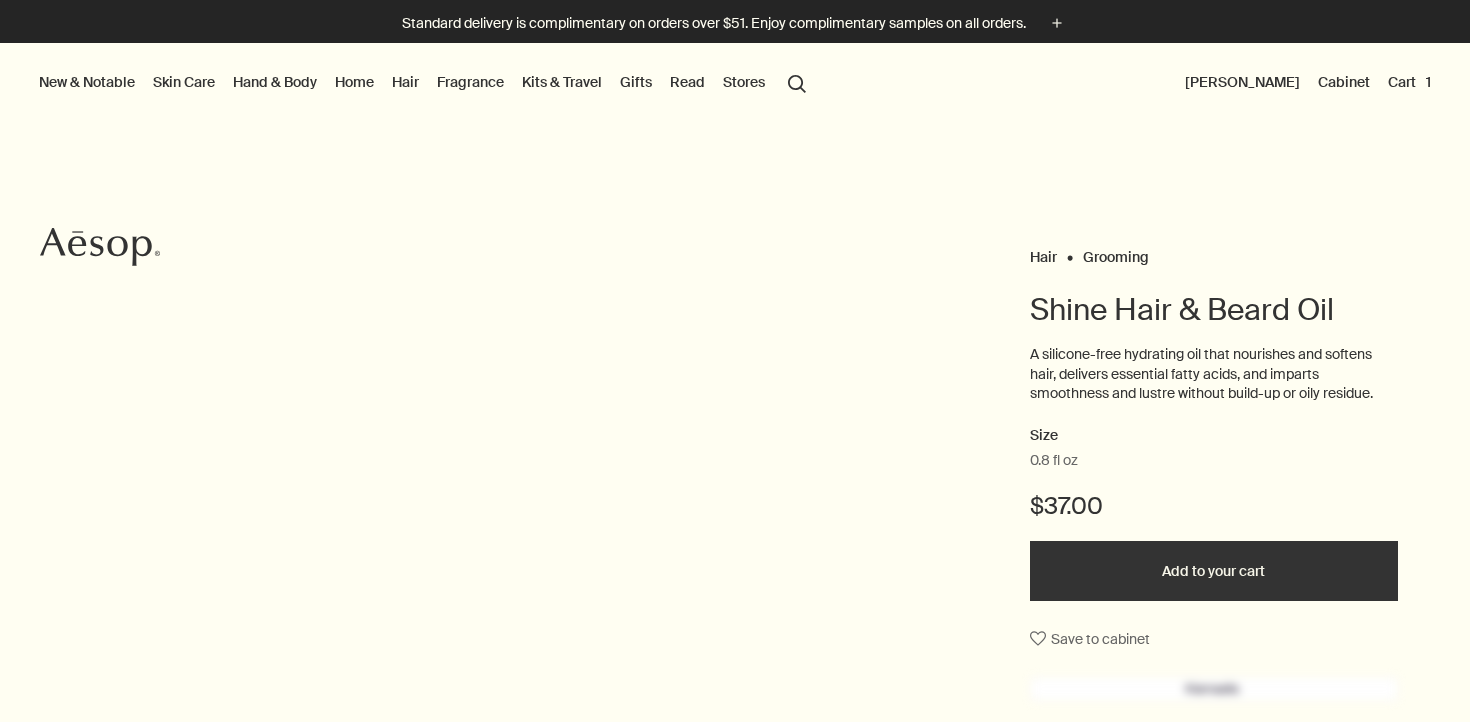 scroll, scrollTop: 0, scrollLeft: 0, axis: both 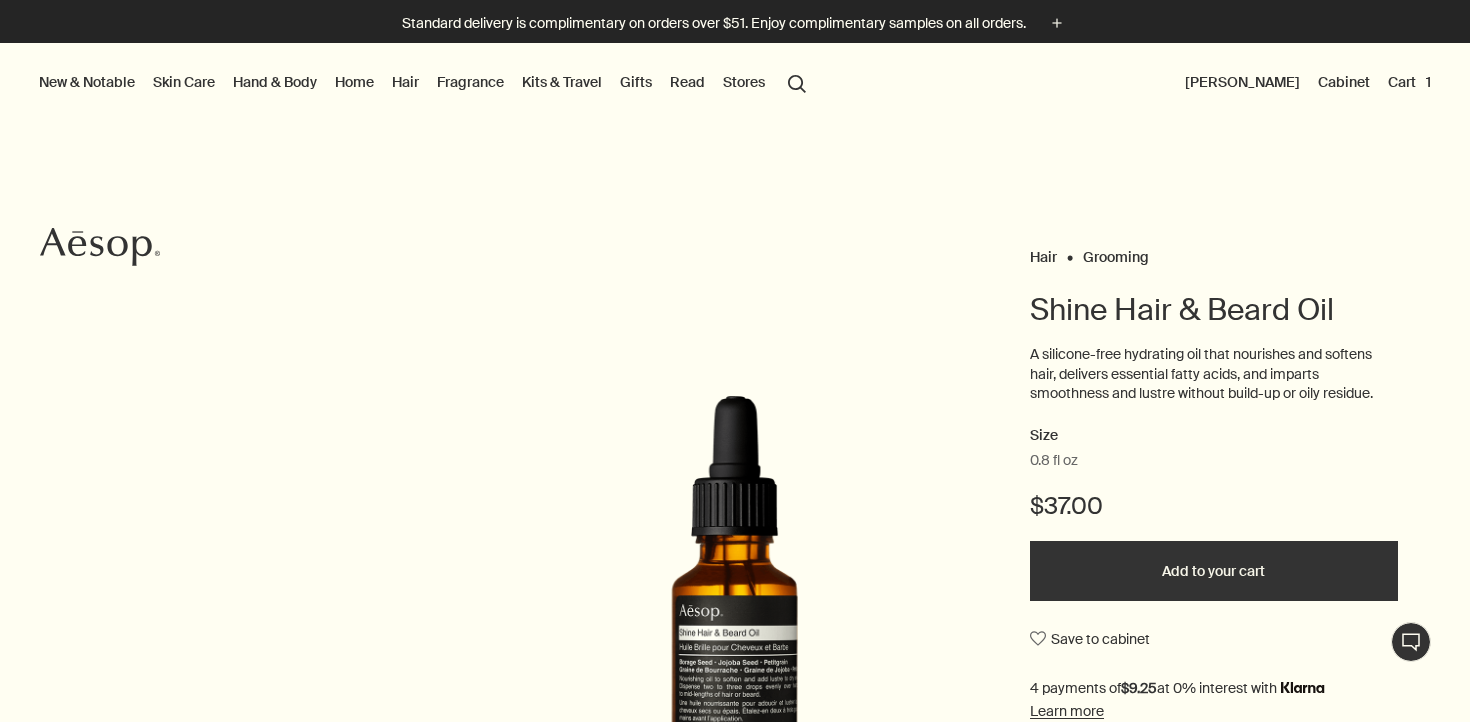 click on "Cart 1" at bounding box center (1409, 82) 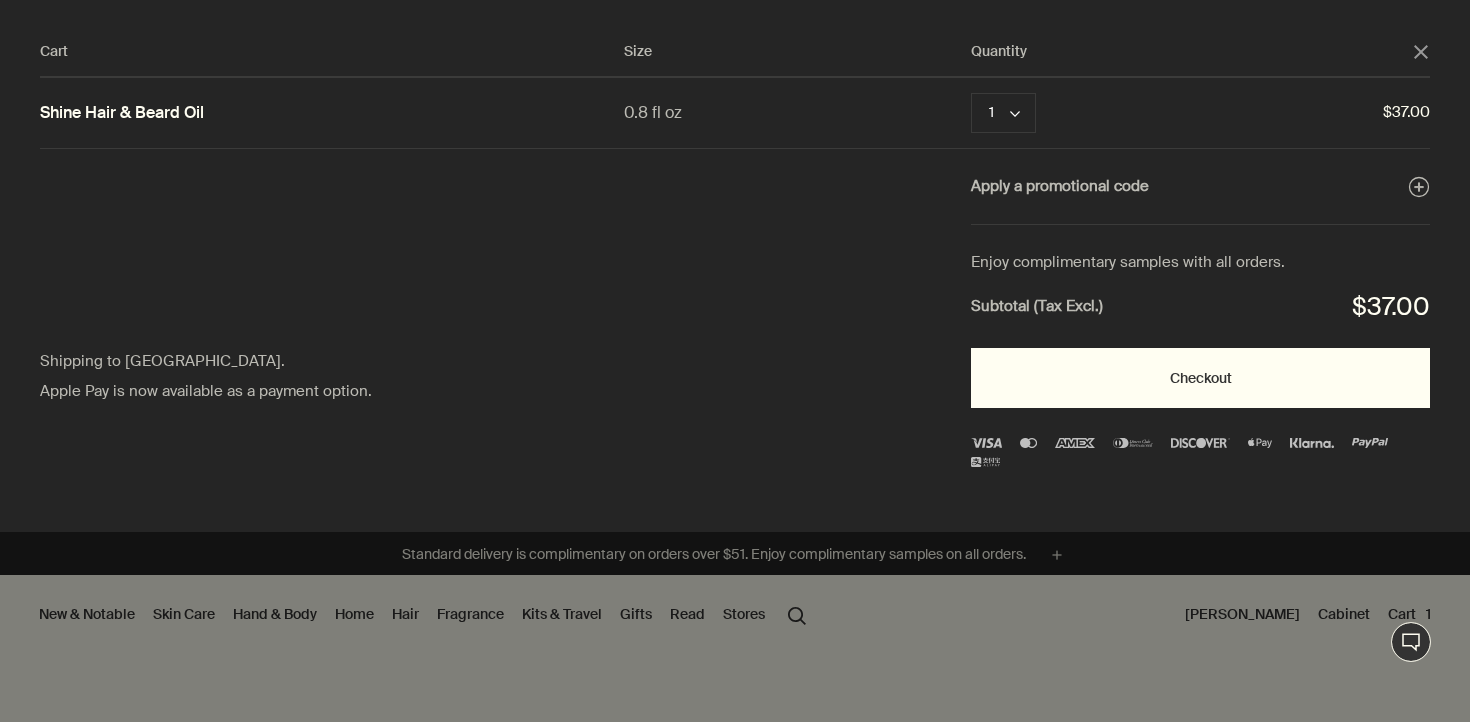 click on "Checkout" at bounding box center (1200, 378) 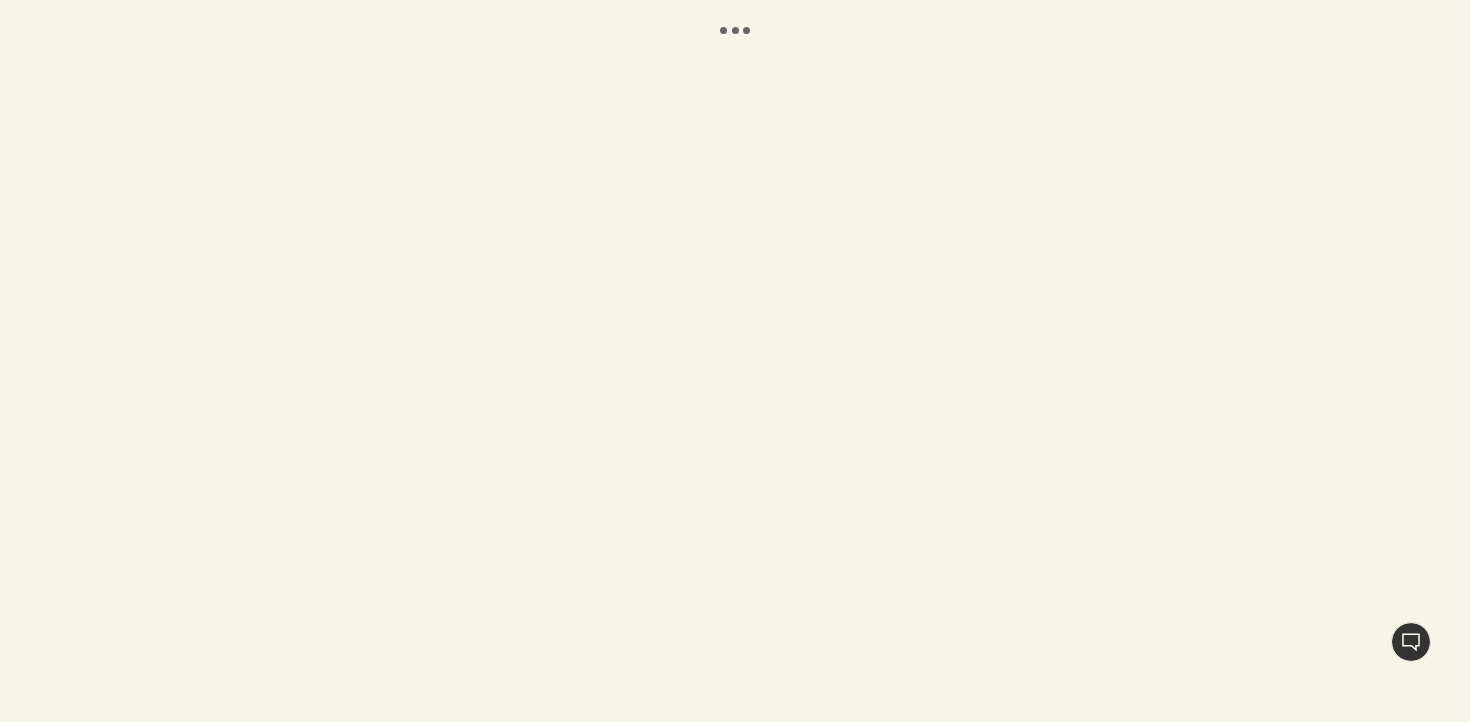 scroll, scrollTop: 0, scrollLeft: 0, axis: both 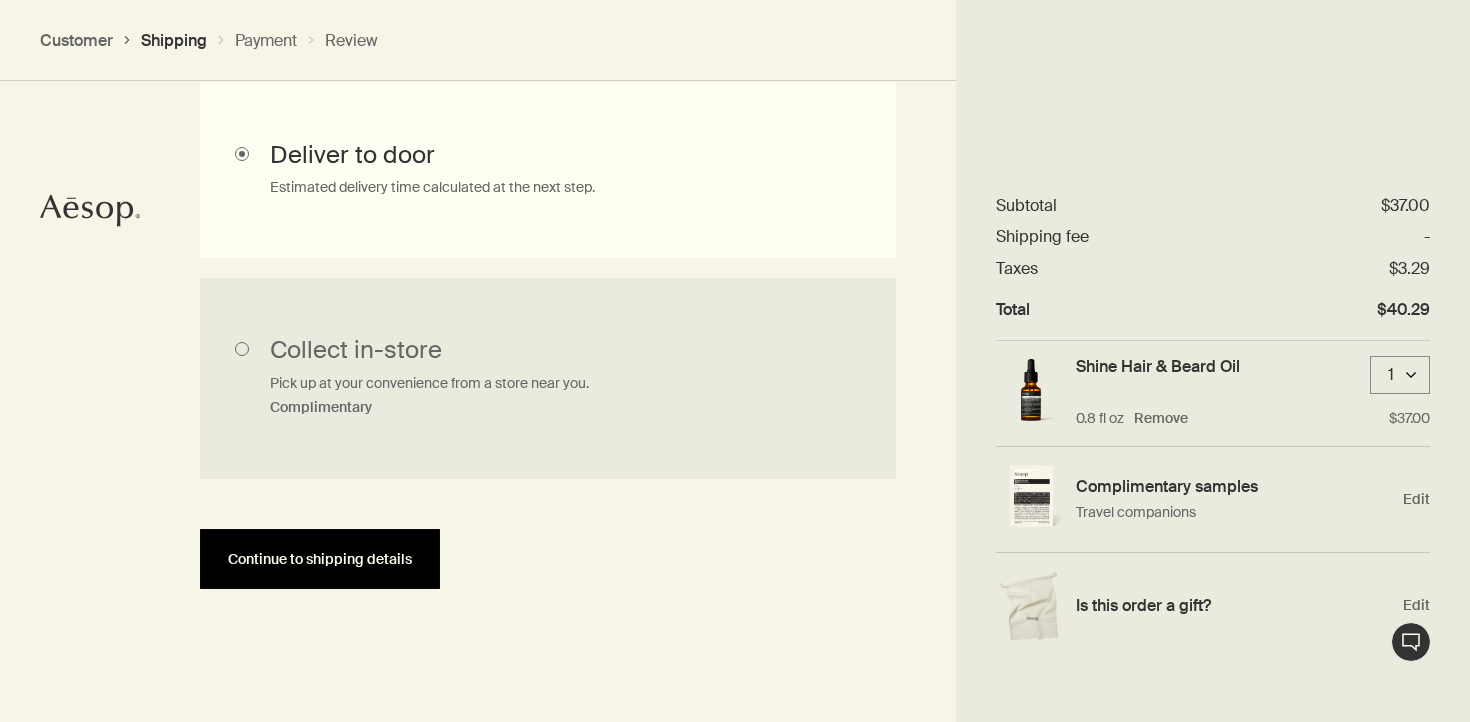 click on "Continue to shipping details" at bounding box center (320, 559) 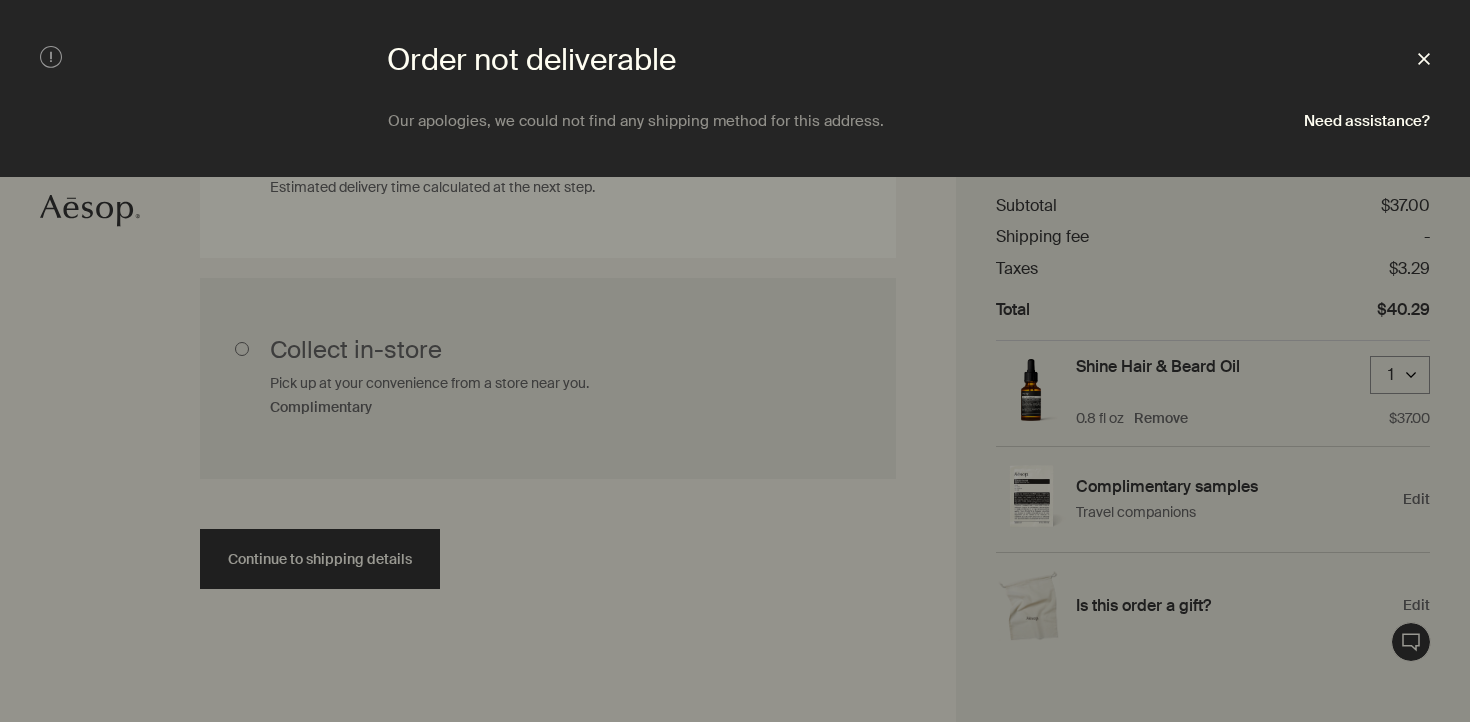 click 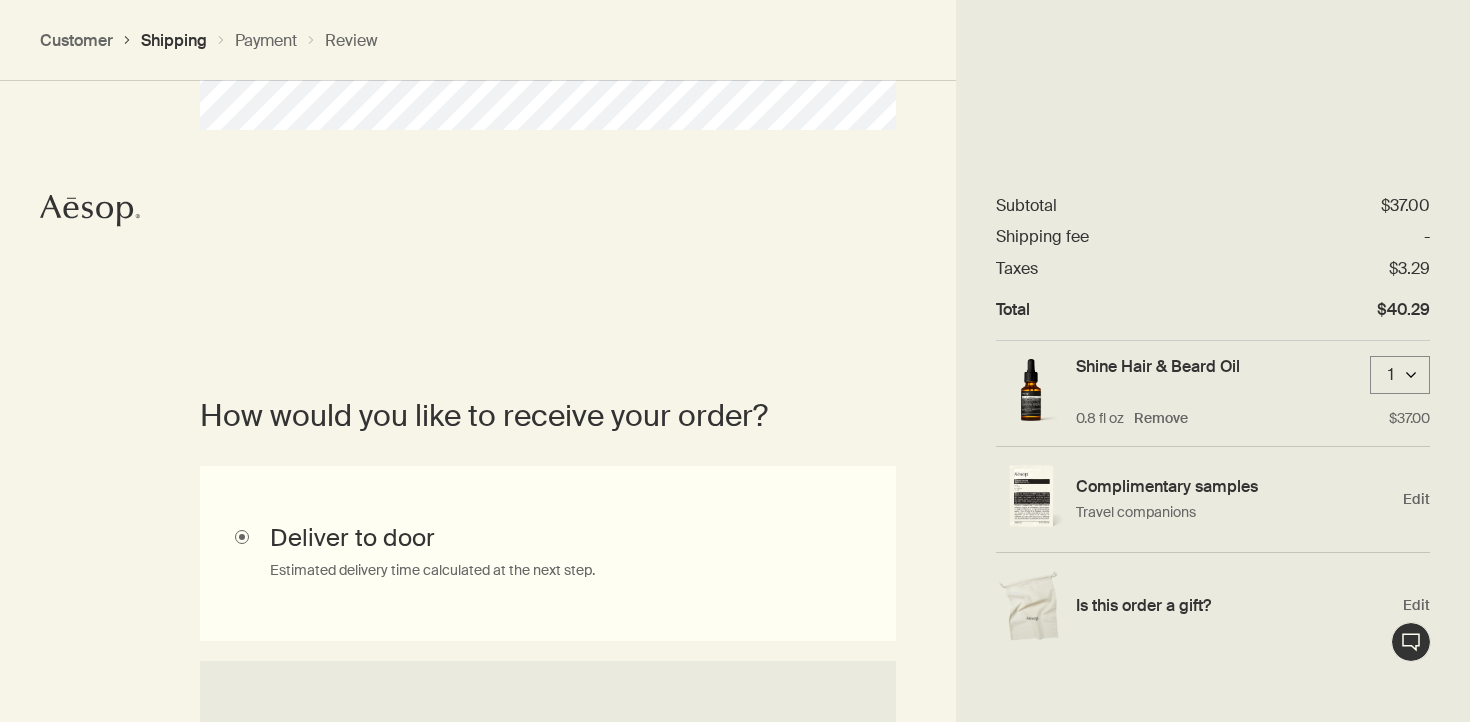 scroll, scrollTop: 264, scrollLeft: 0, axis: vertical 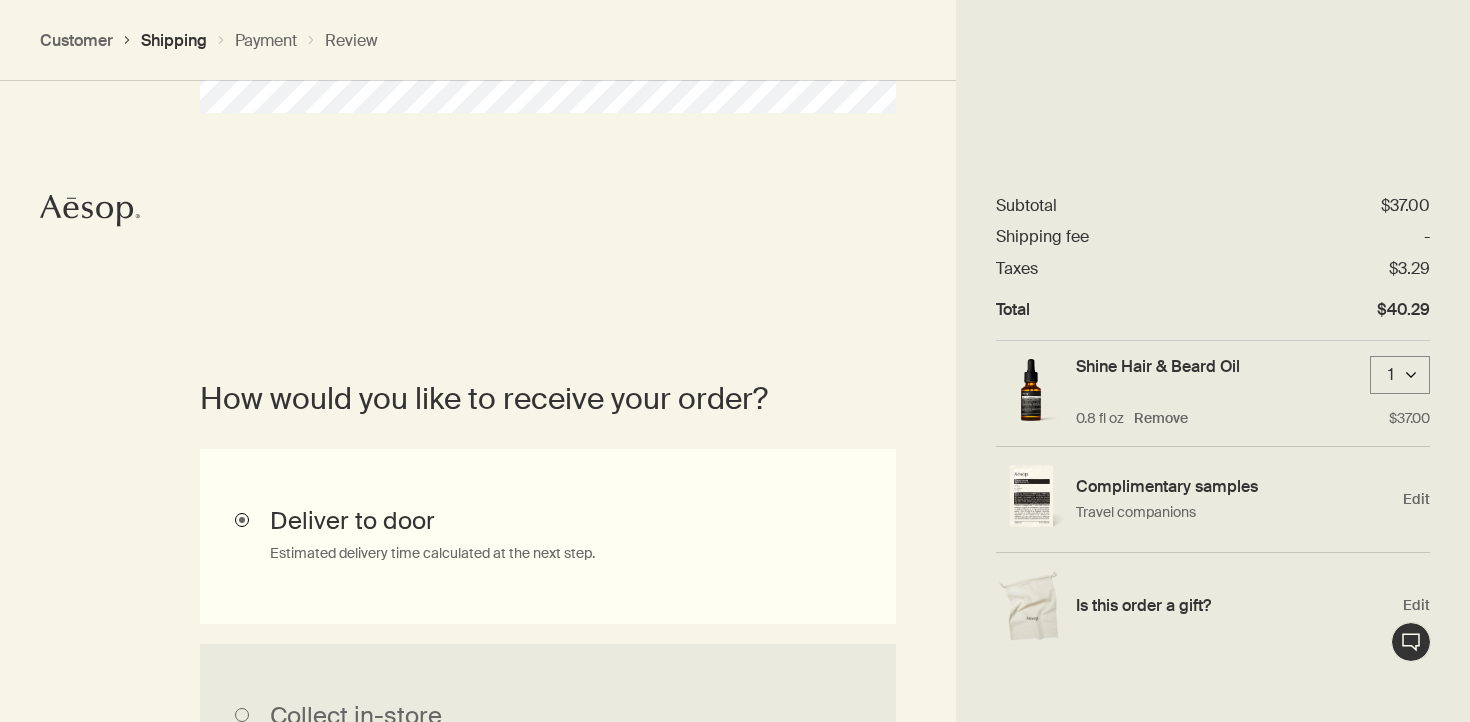 click on "Deliver to door Estimated delivery time calculated at the next step." at bounding box center (548, 536) 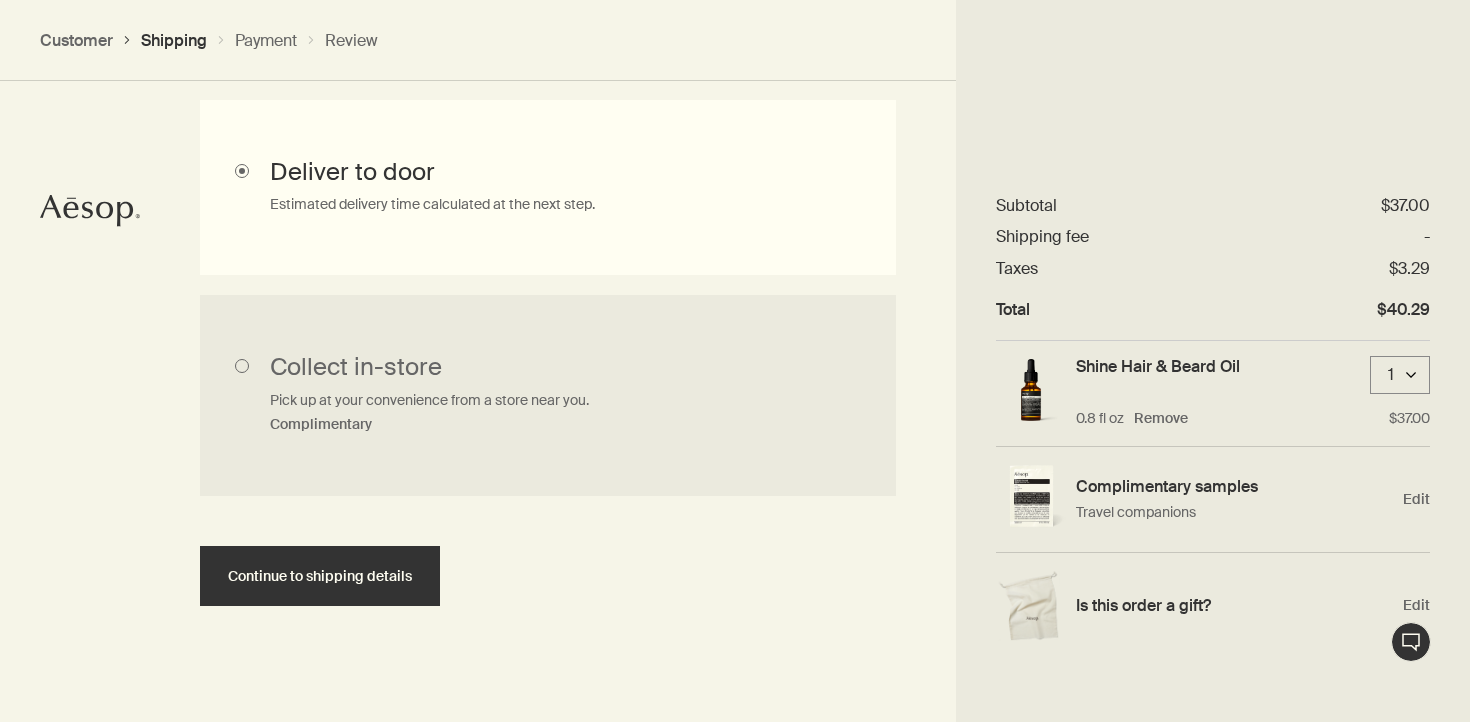 scroll, scrollTop: 615, scrollLeft: 0, axis: vertical 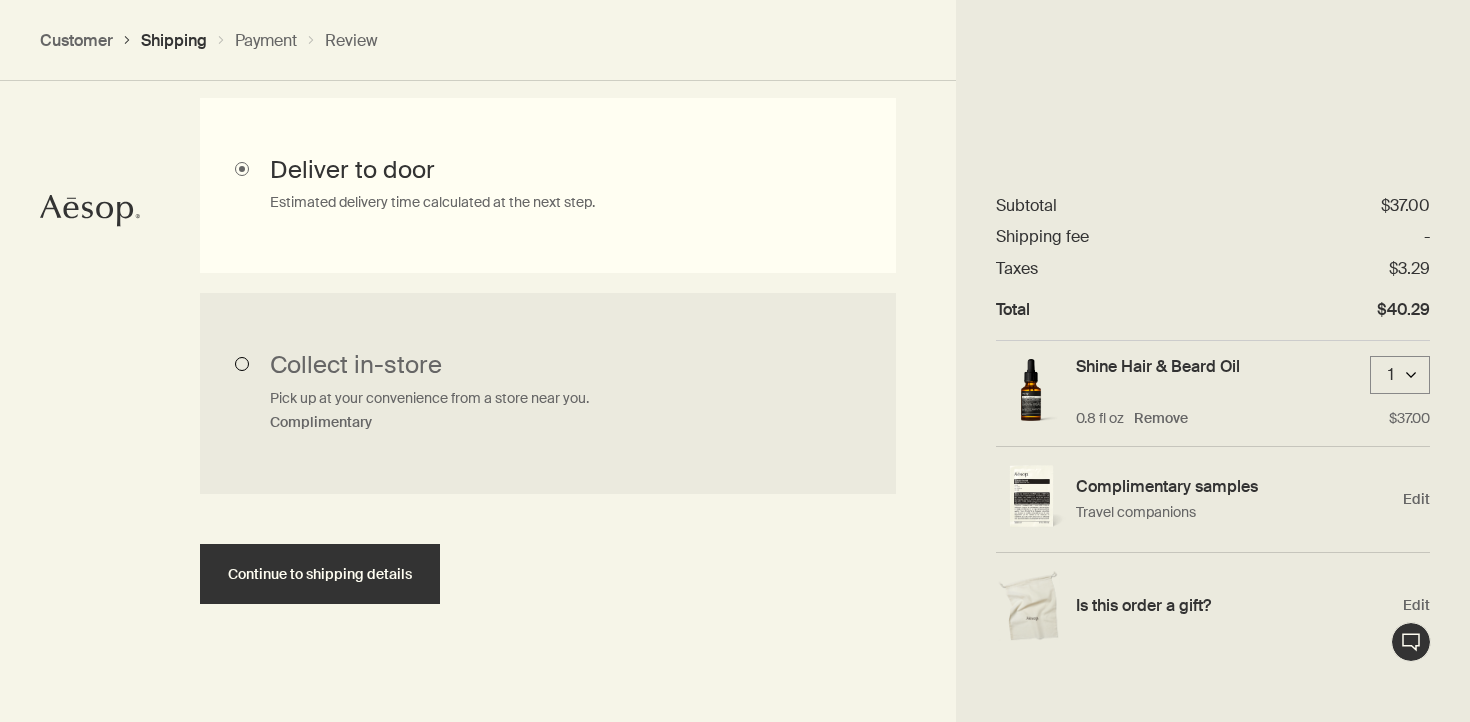 click on "Collect in-store Pick up at your convenience from a store near you. Complimentary" at bounding box center (548, 394) 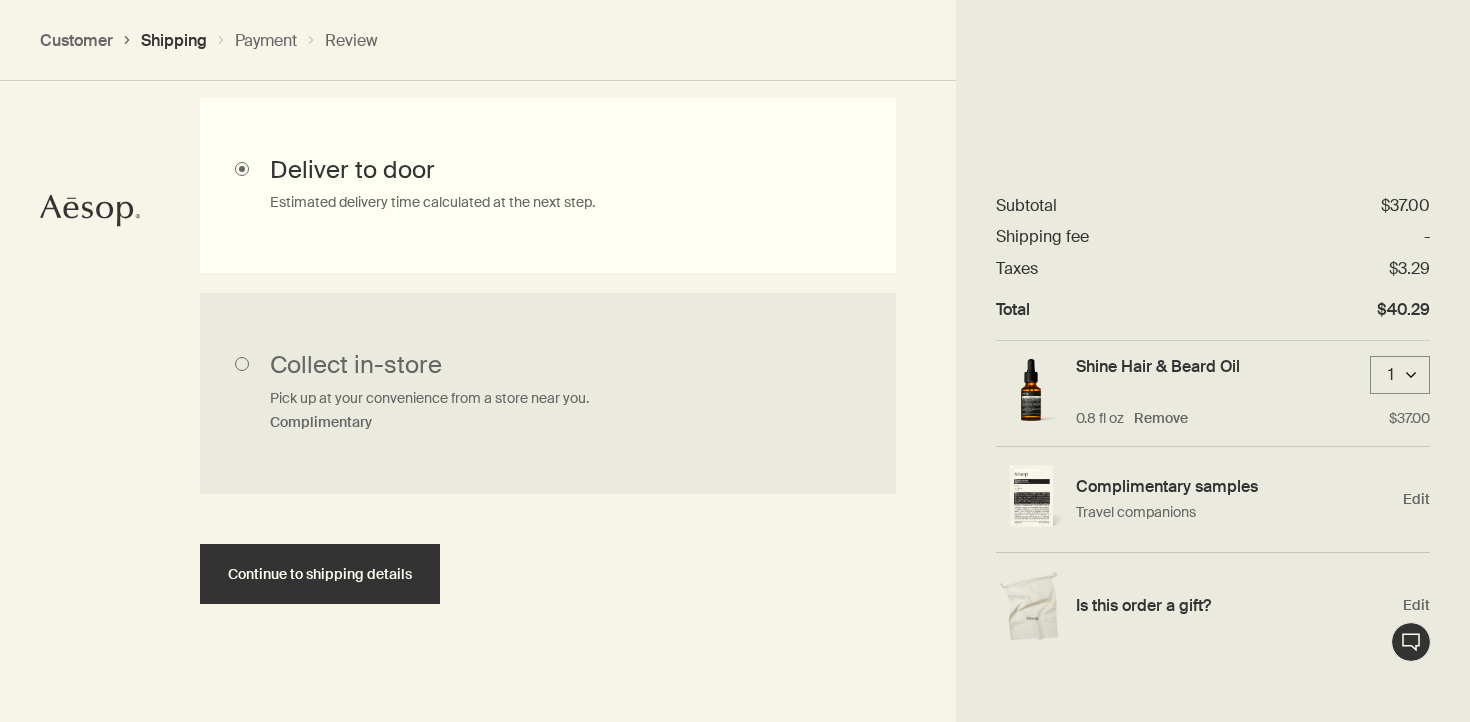 radio on "true" 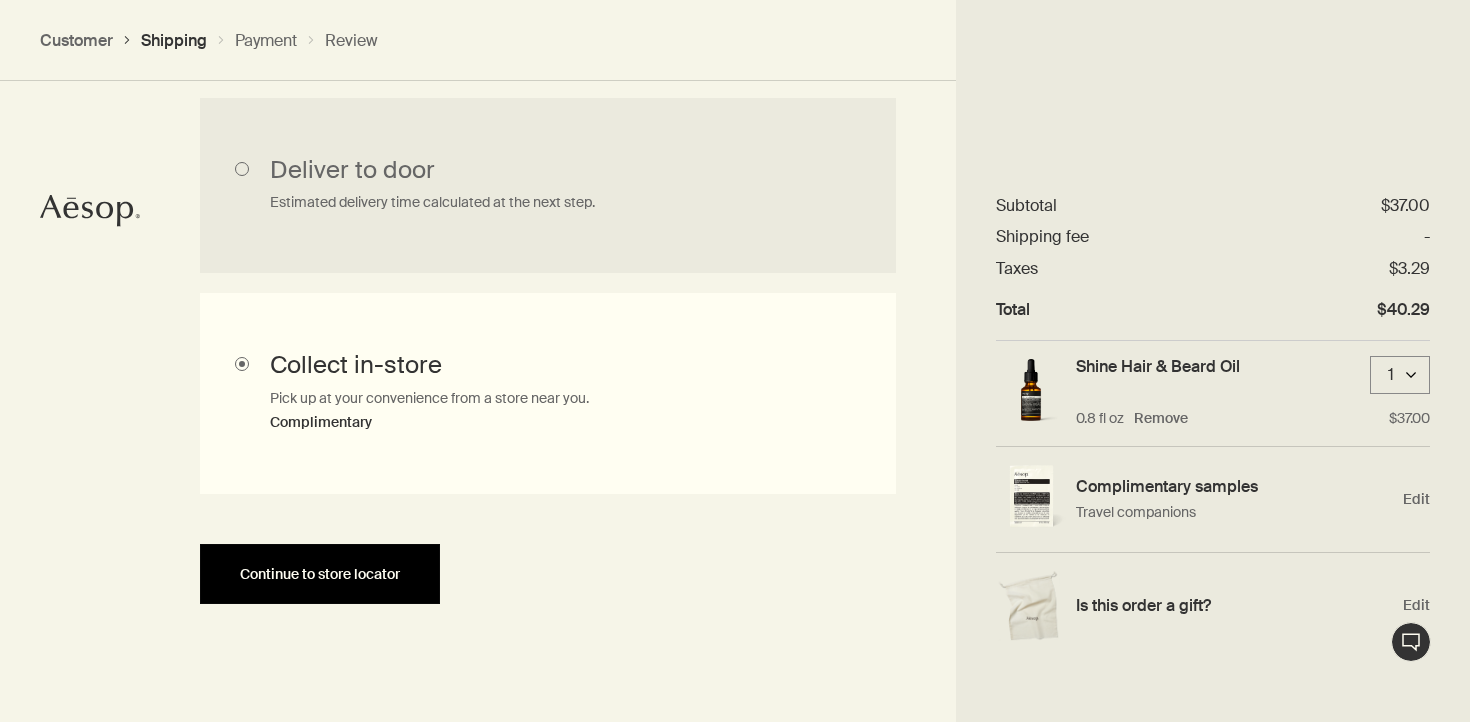 click on "Continue to store locator" at bounding box center [320, 574] 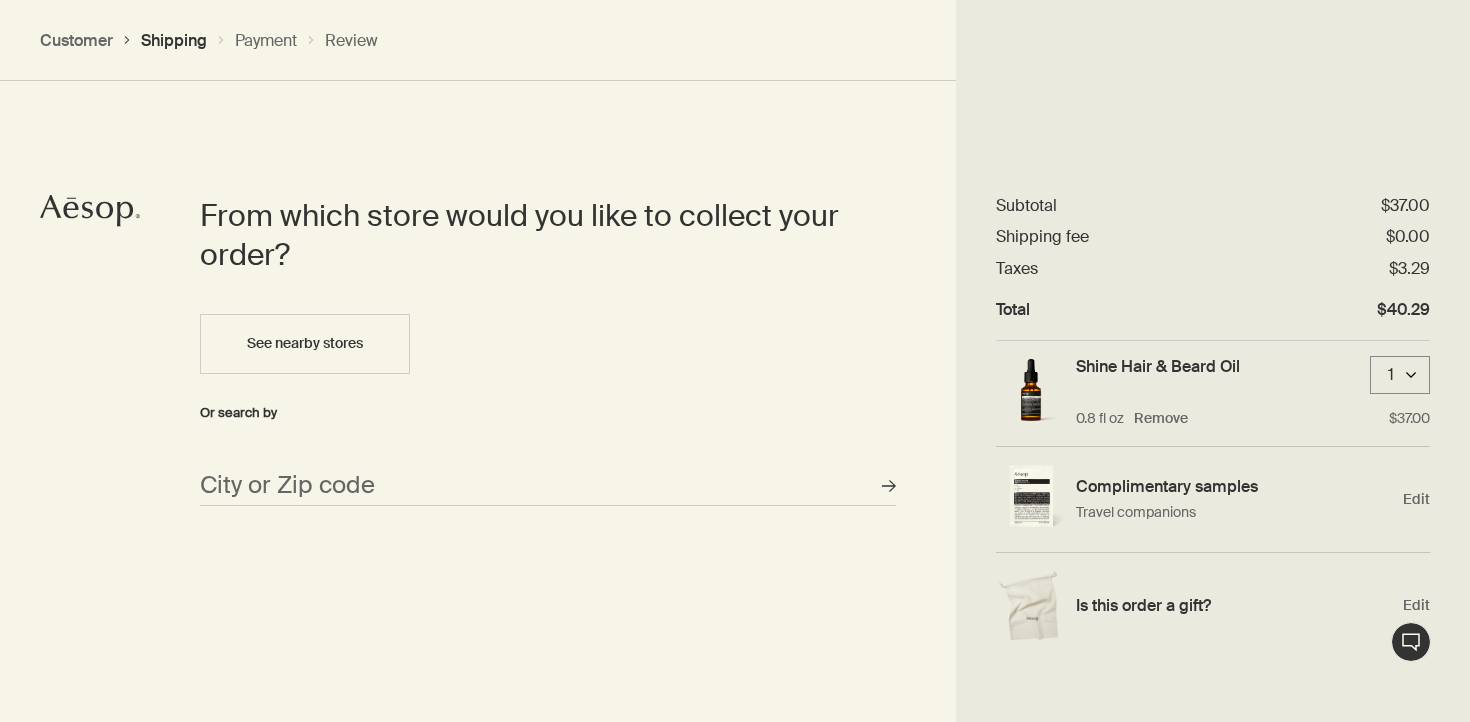scroll, scrollTop: 865, scrollLeft: 0, axis: vertical 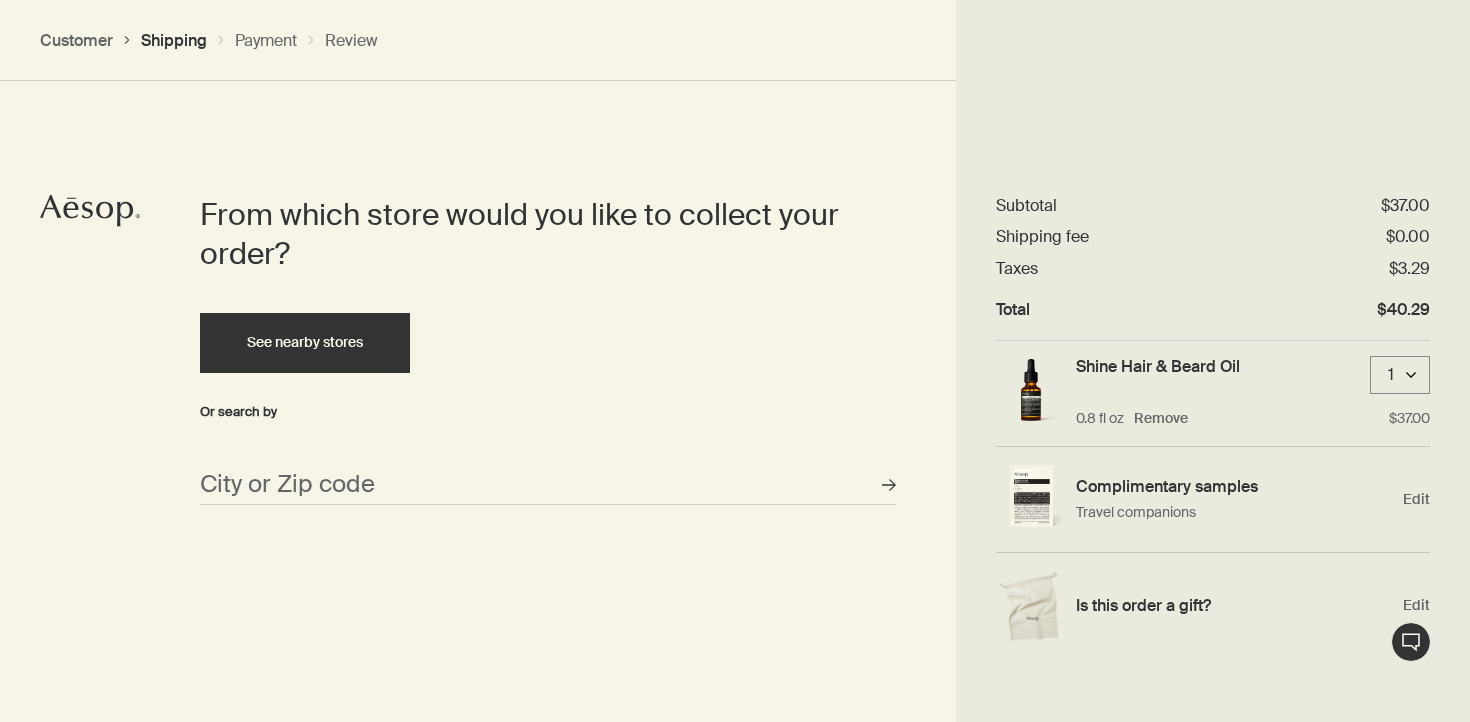 click on "See nearby stores" at bounding box center [305, 343] 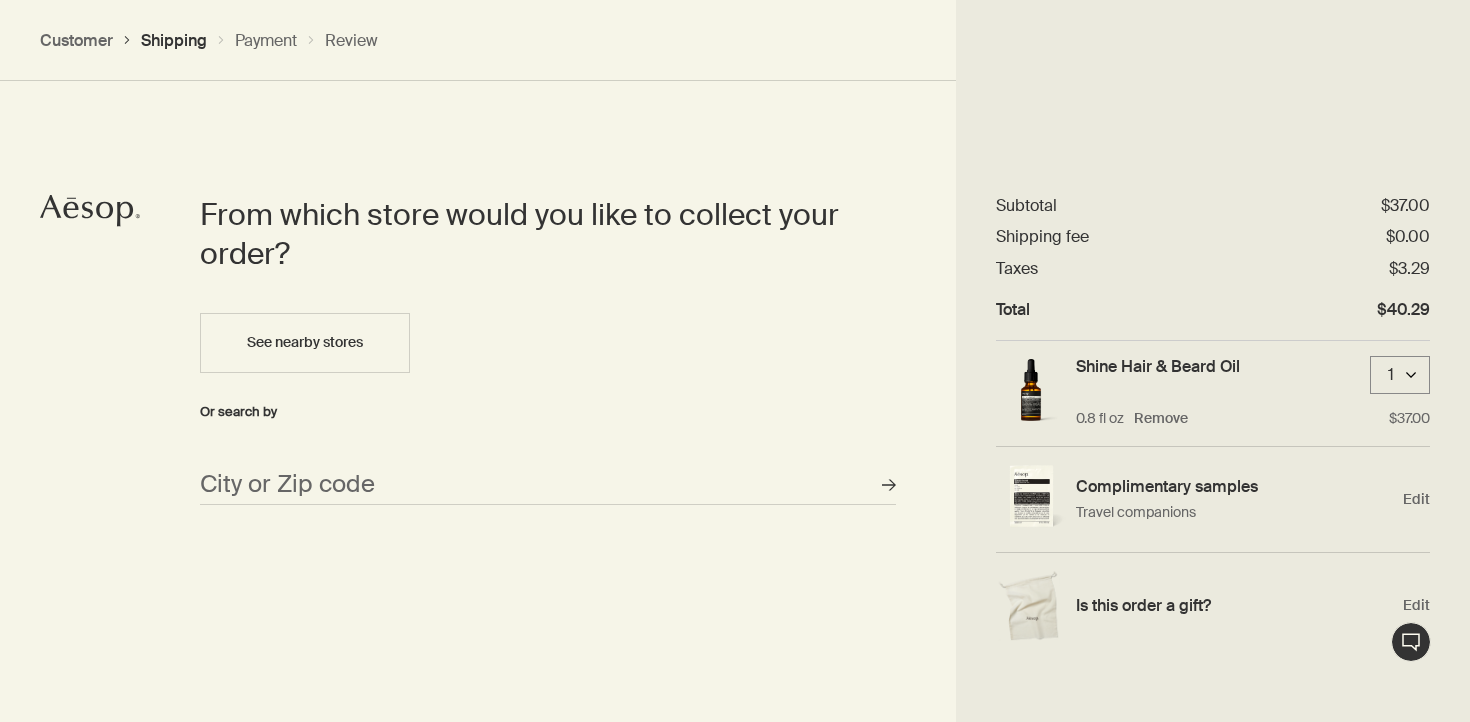 click at bounding box center (735, 361) 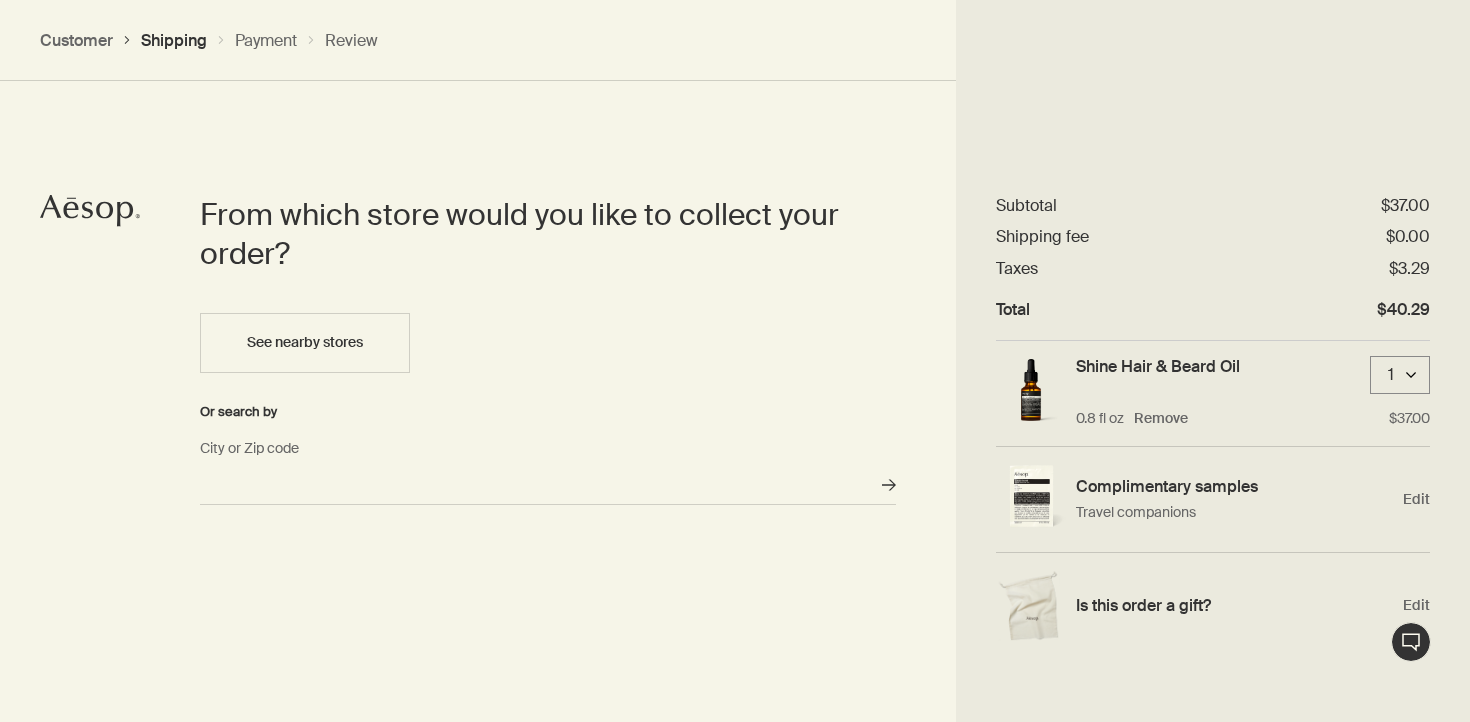 click on "City or Zip code" at bounding box center [548, 485] 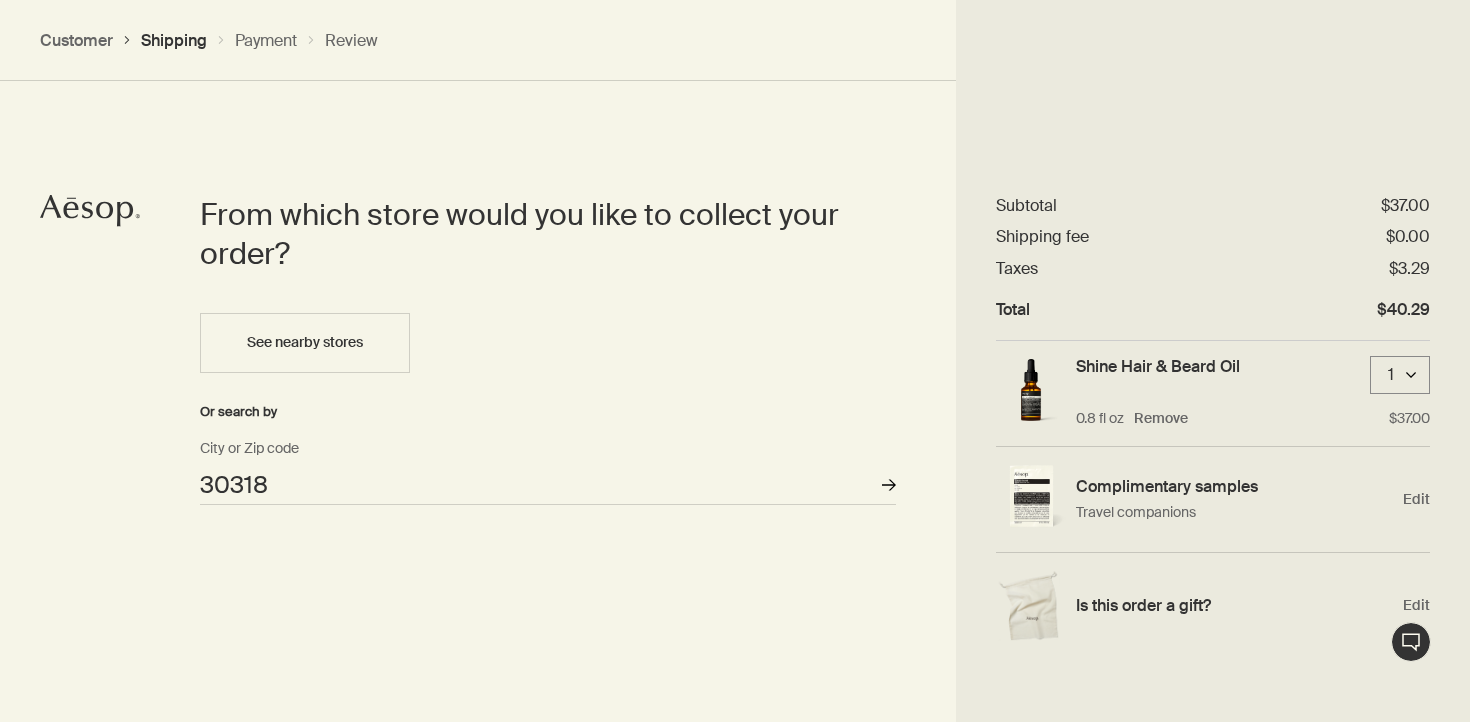 click on "Stores" at bounding box center (889, 485) 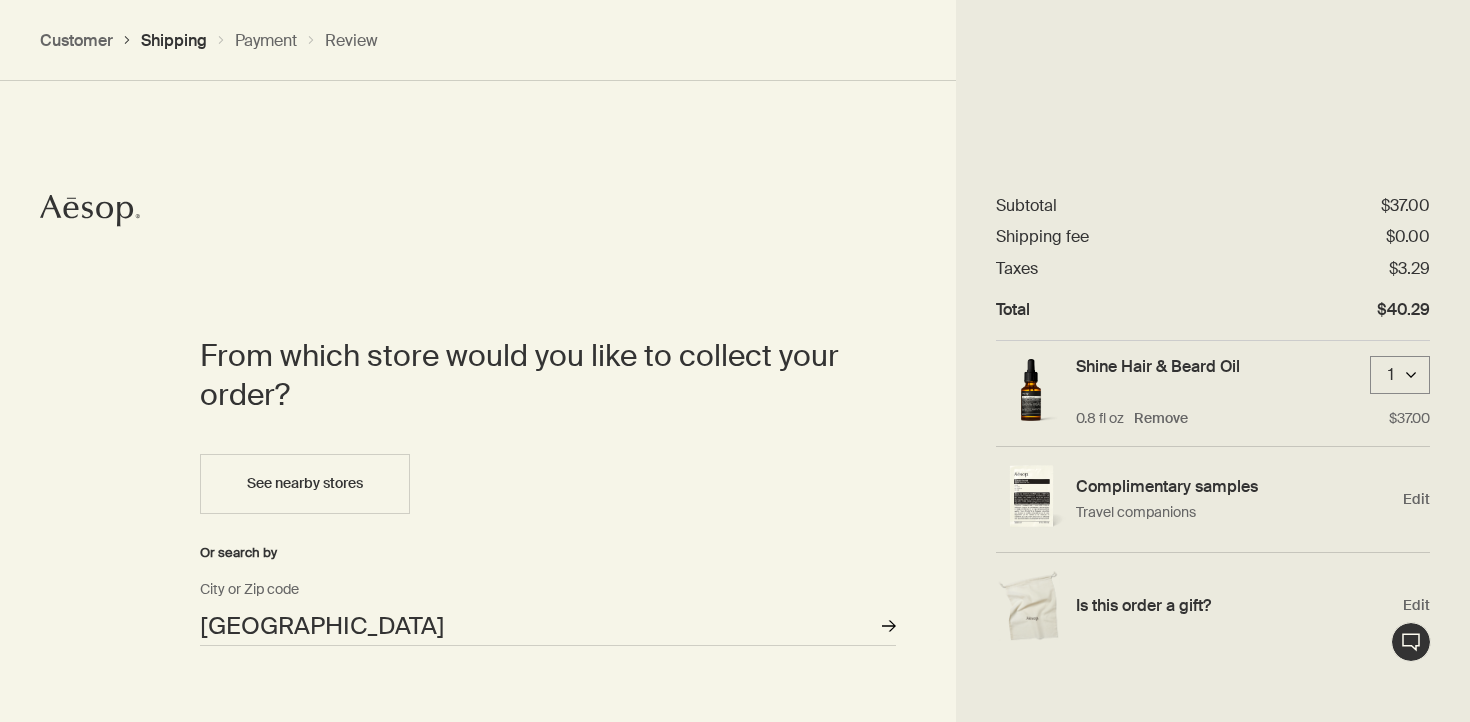 scroll, scrollTop: 688, scrollLeft: 0, axis: vertical 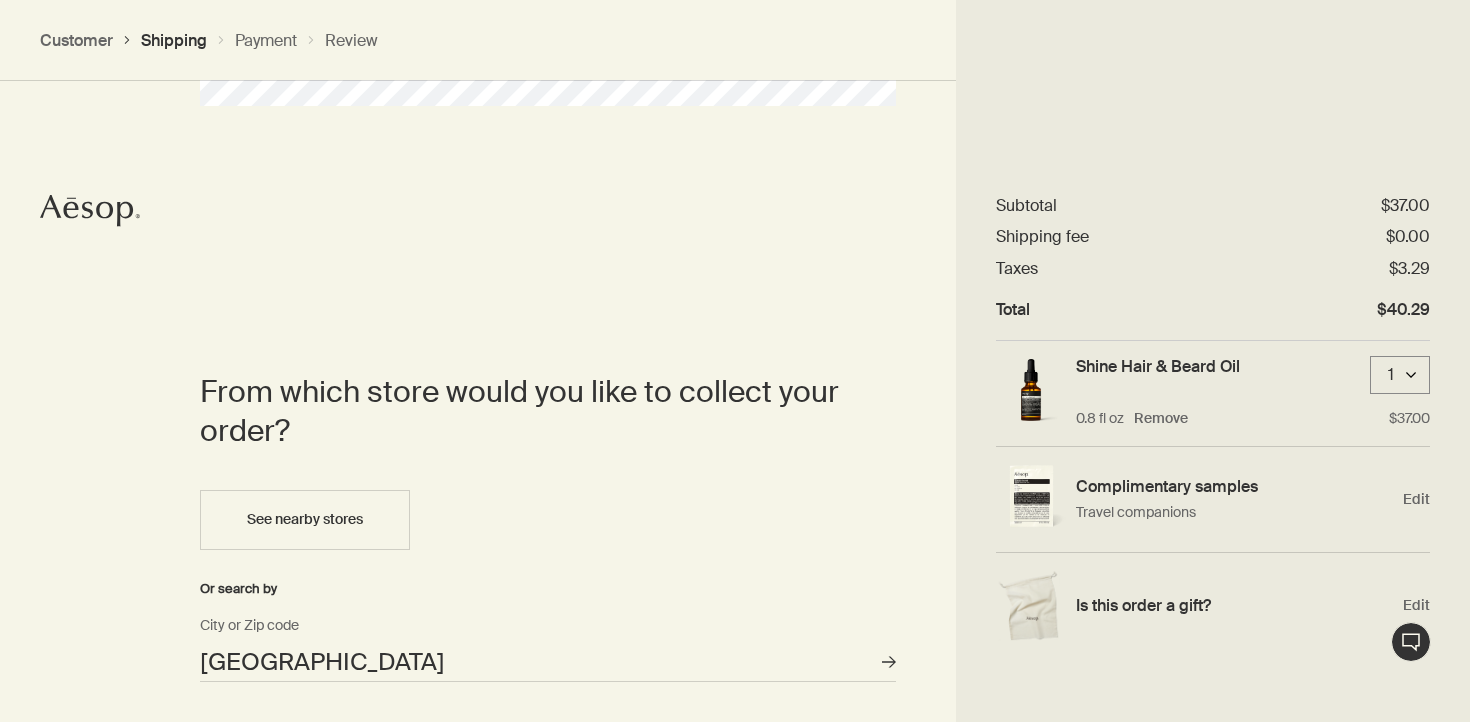 click on "Customer" at bounding box center (76, 40) 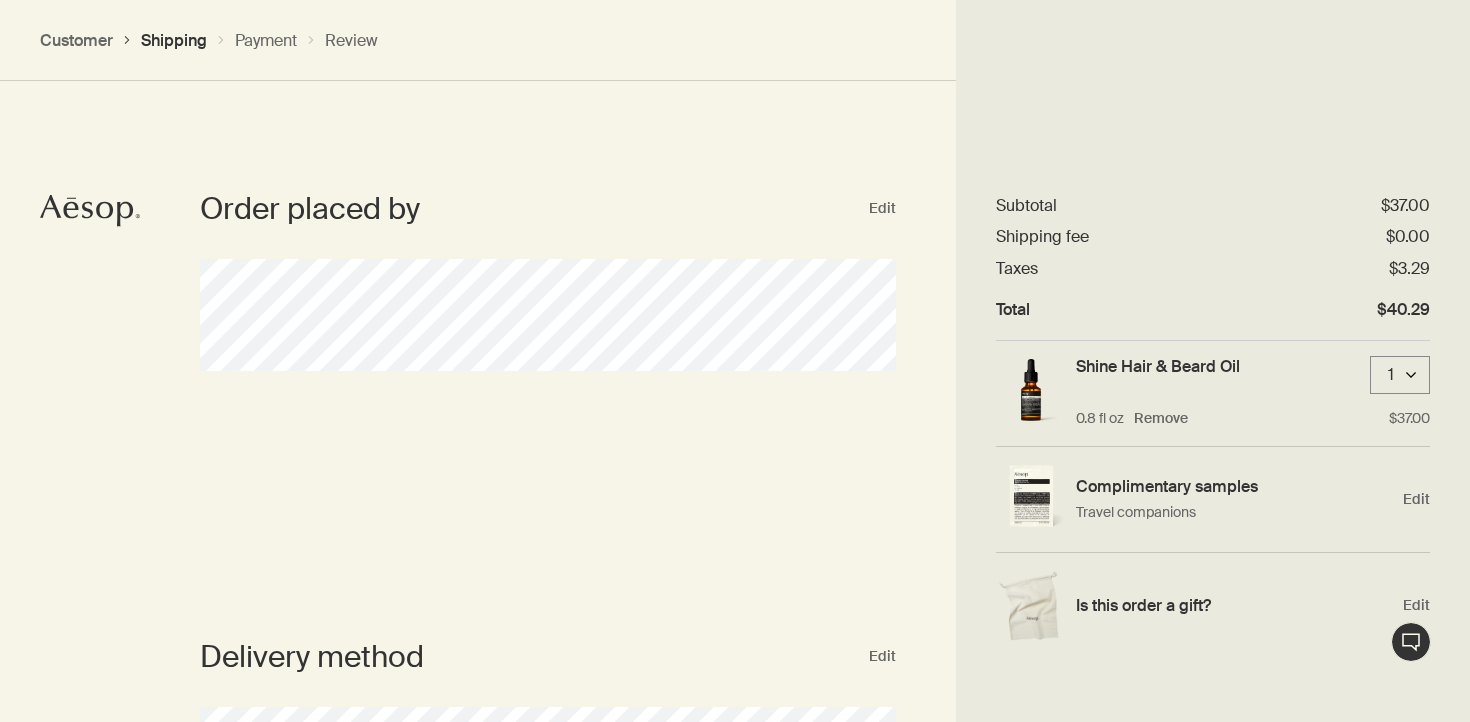 scroll, scrollTop: 0, scrollLeft: 0, axis: both 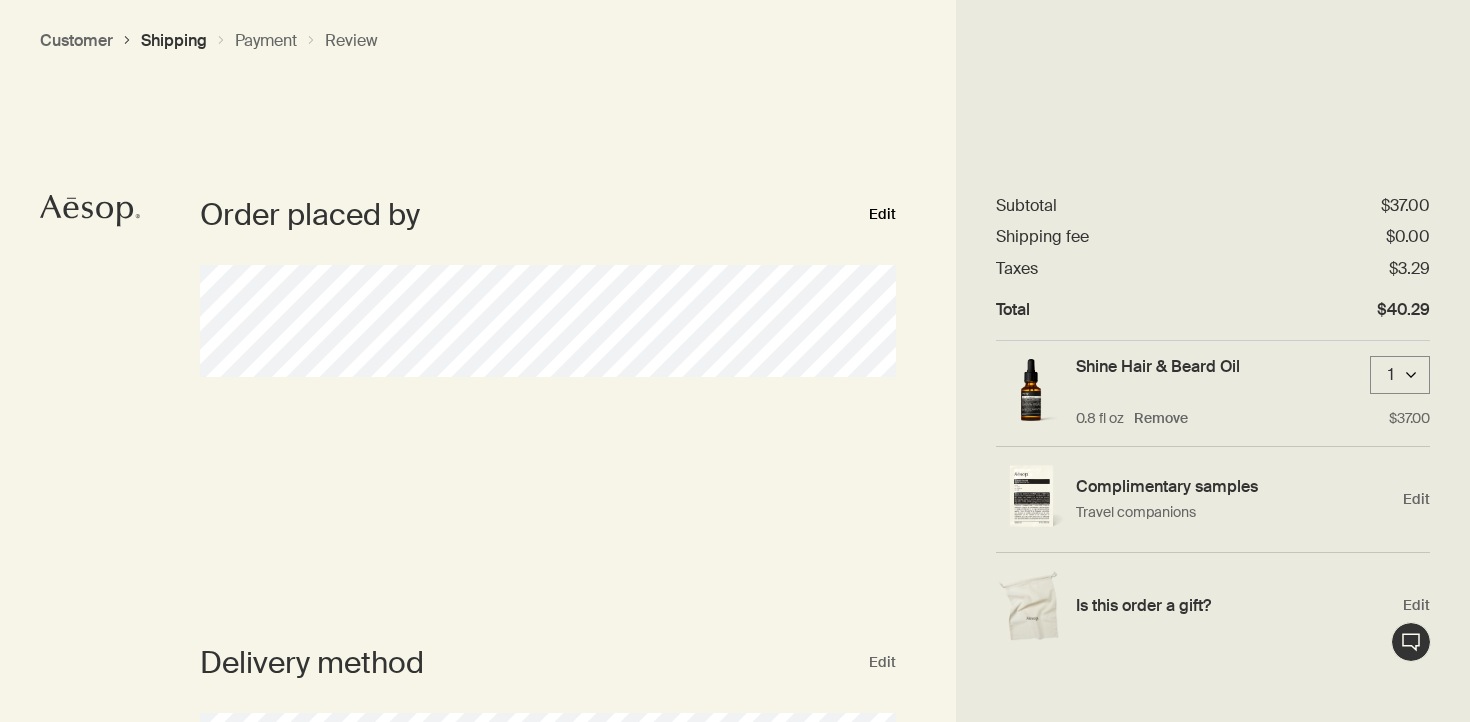 click on "Edit" at bounding box center [882, 215] 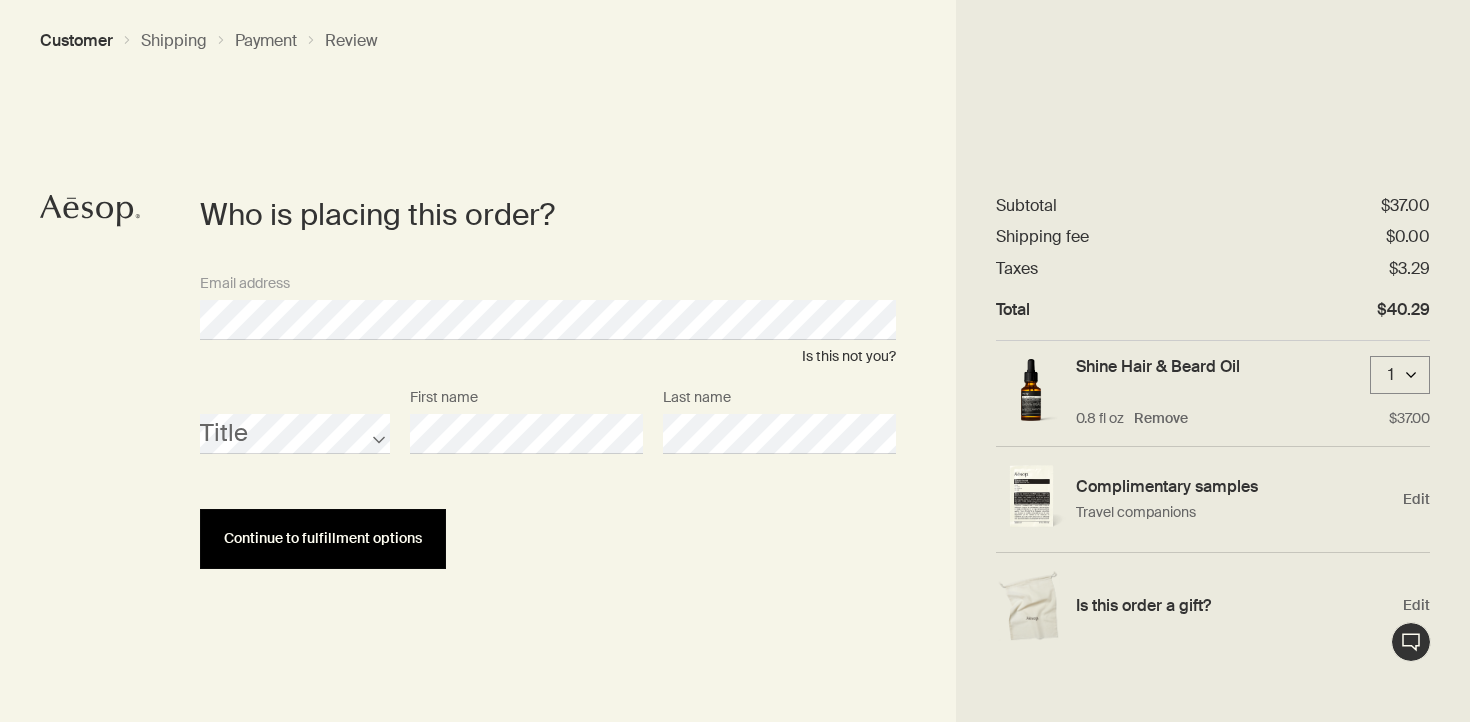 click on "Continue to fulfillment options" at bounding box center [323, 539] 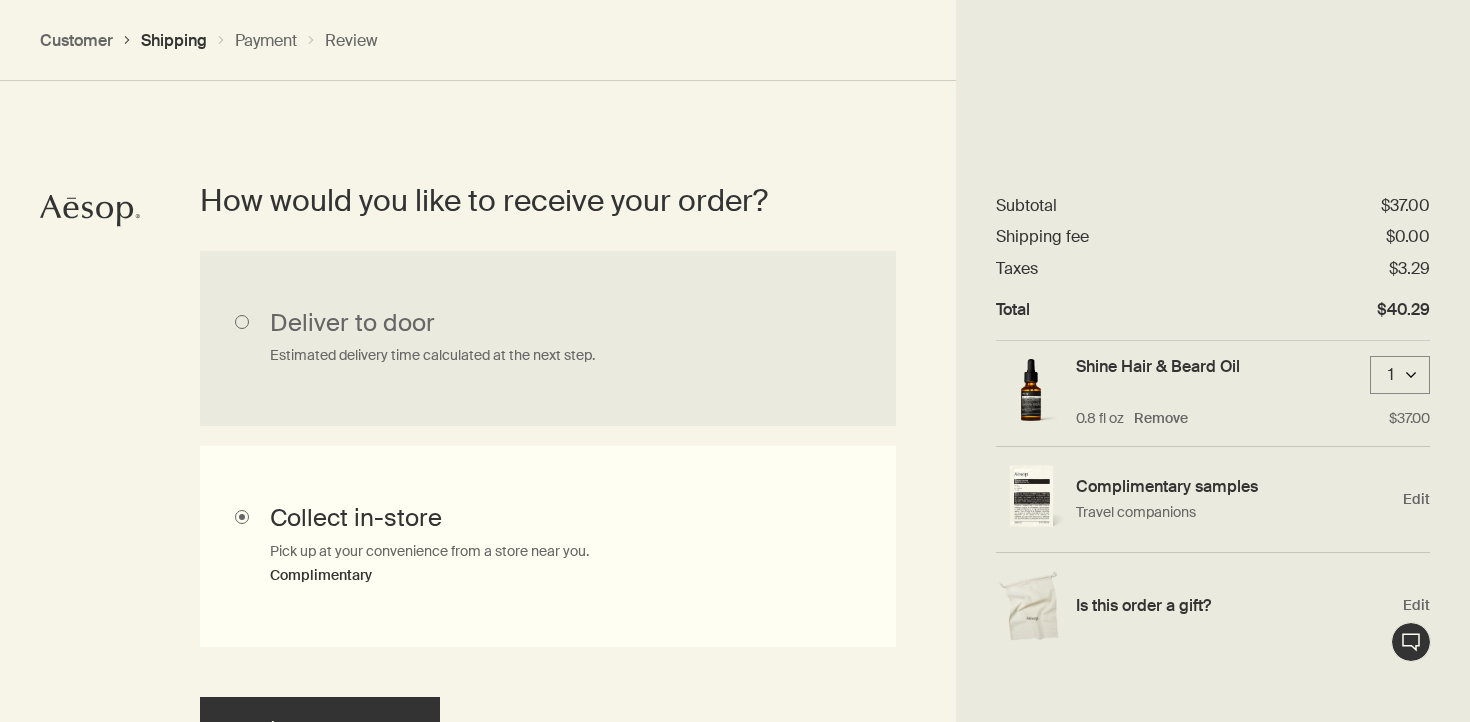scroll, scrollTop: 505, scrollLeft: 0, axis: vertical 